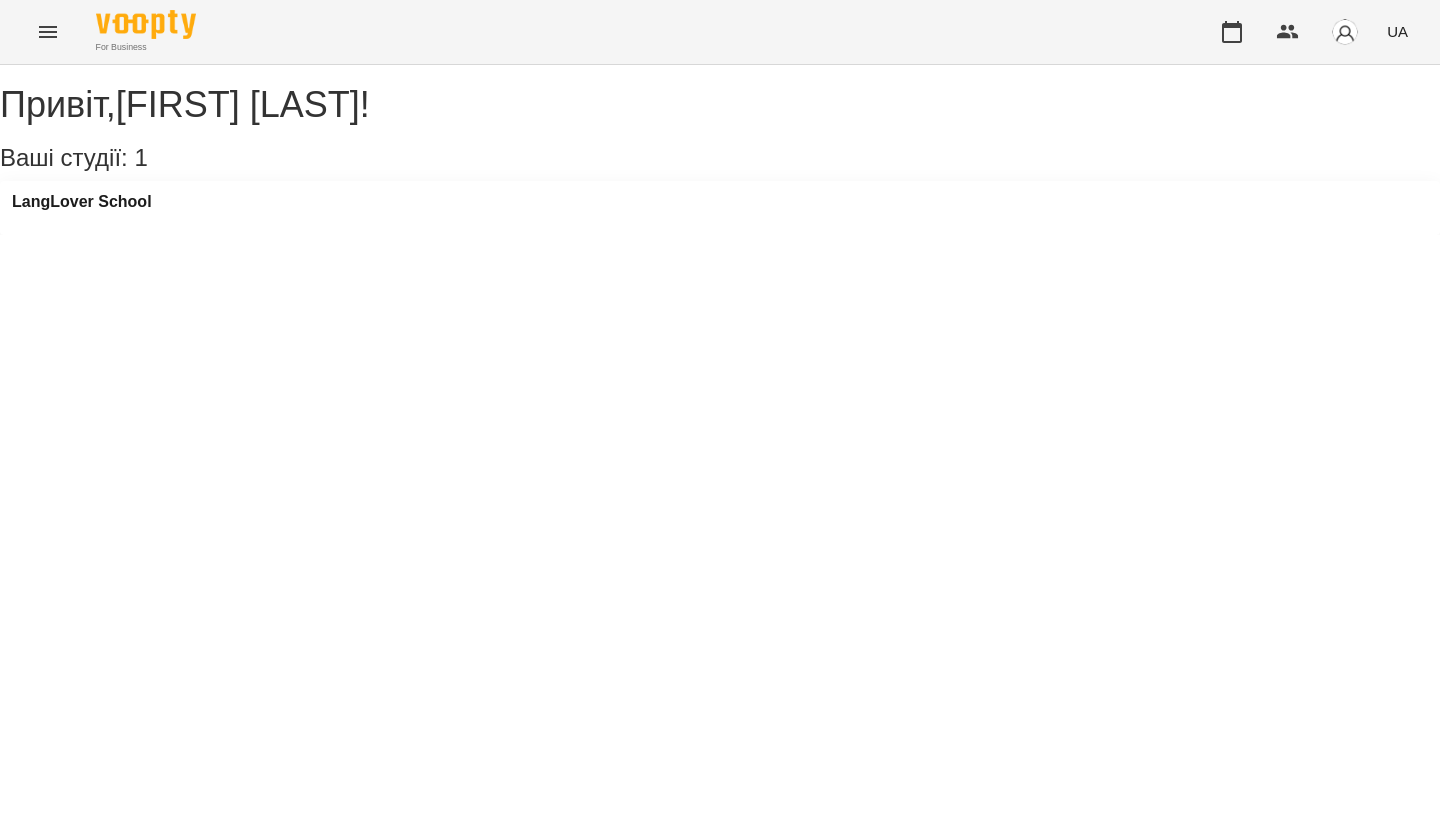 scroll, scrollTop: 0, scrollLeft: 0, axis: both 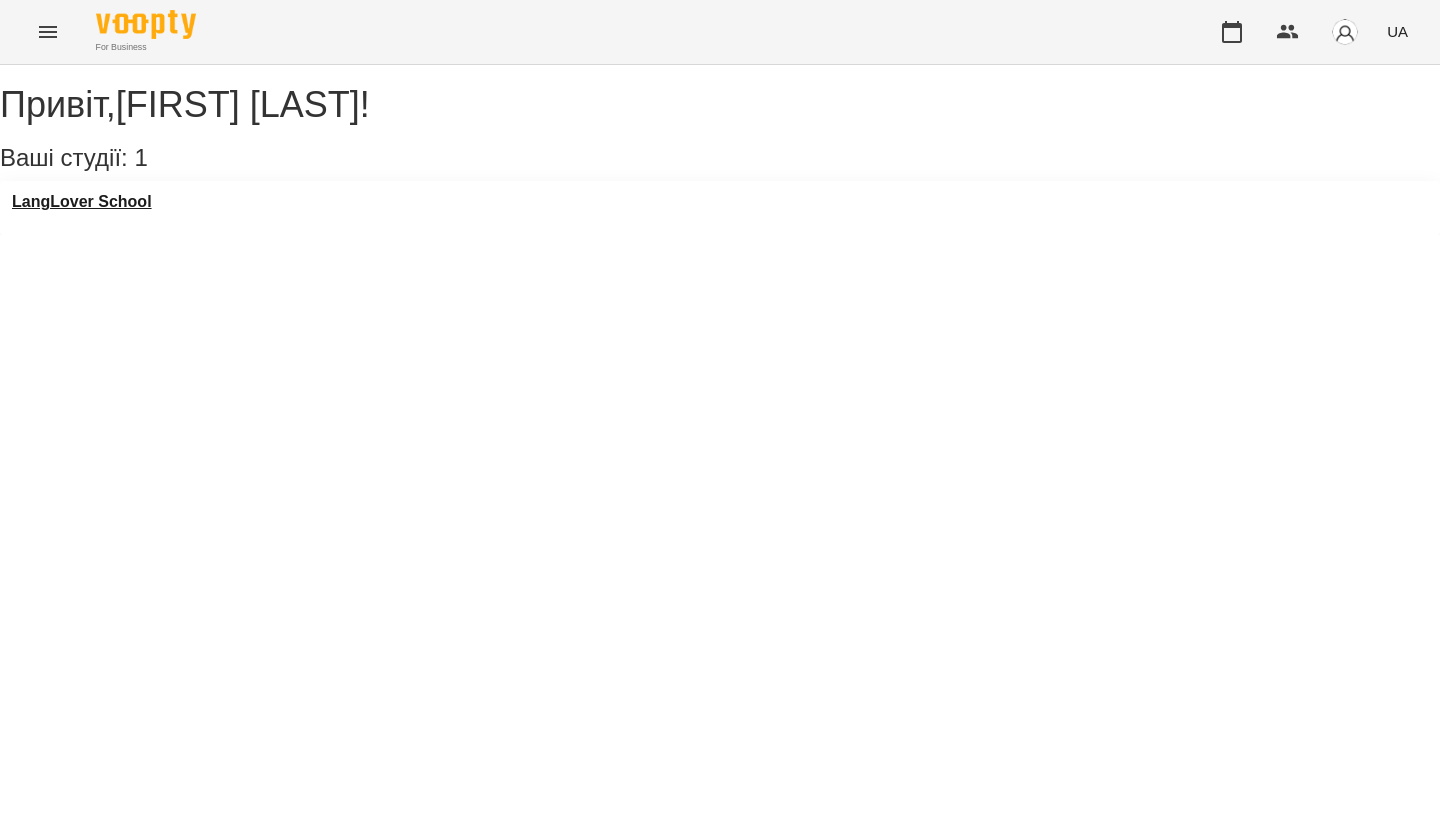 click on "LangLover School" at bounding box center (82, 202) 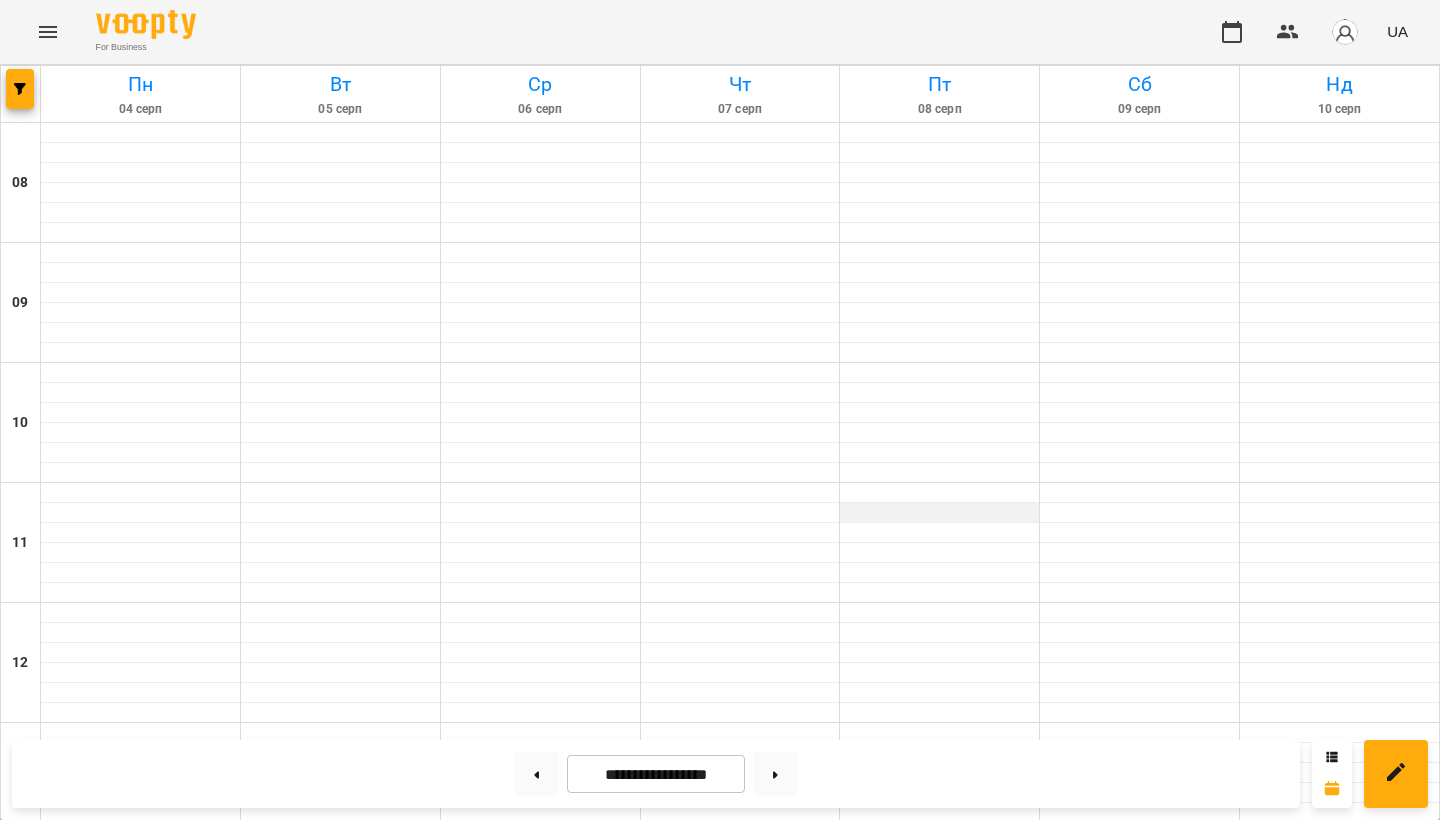 scroll, scrollTop: 0, scrollLeft: 0, axis: both 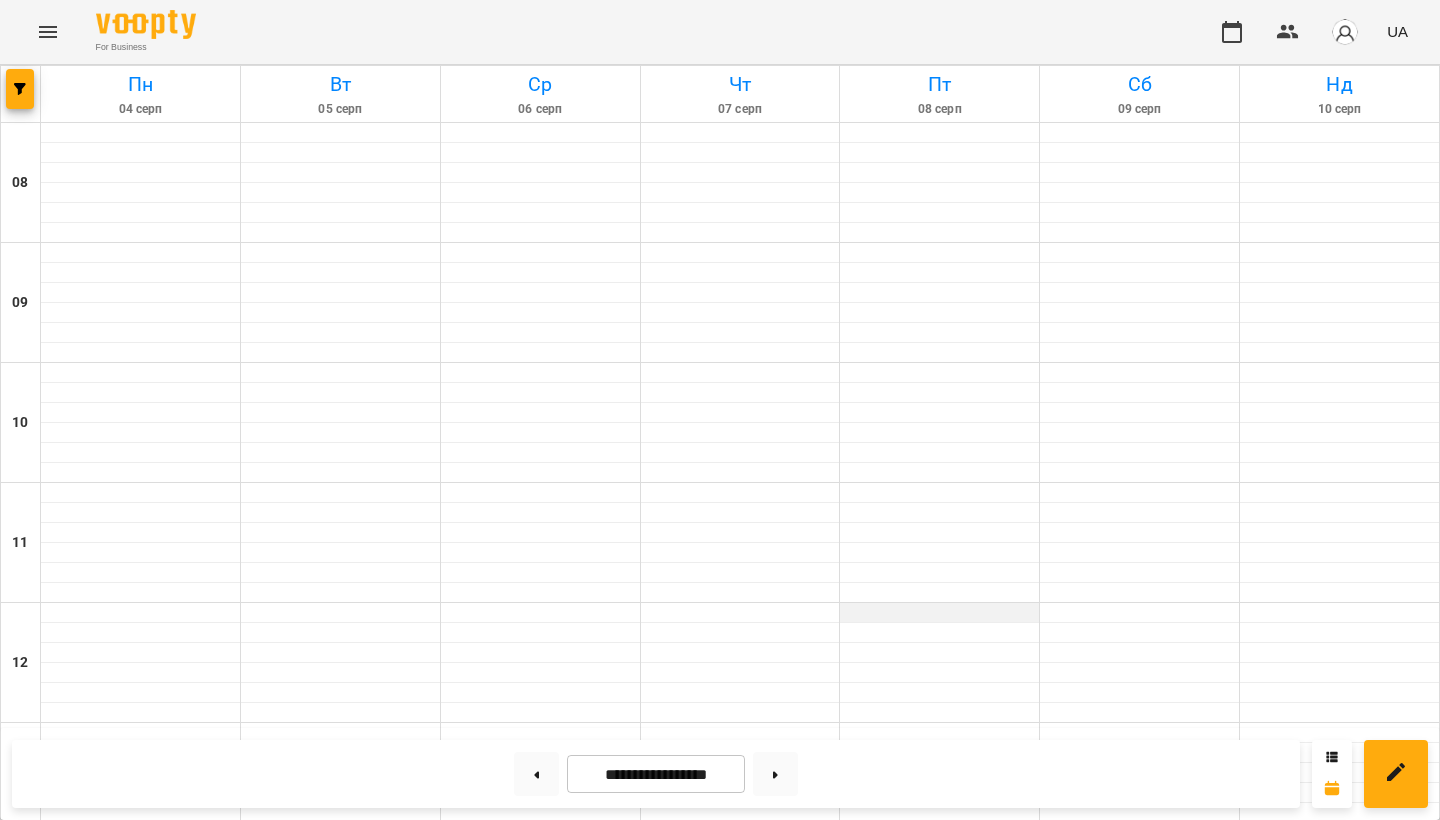 click at bounding box center [939, 613] 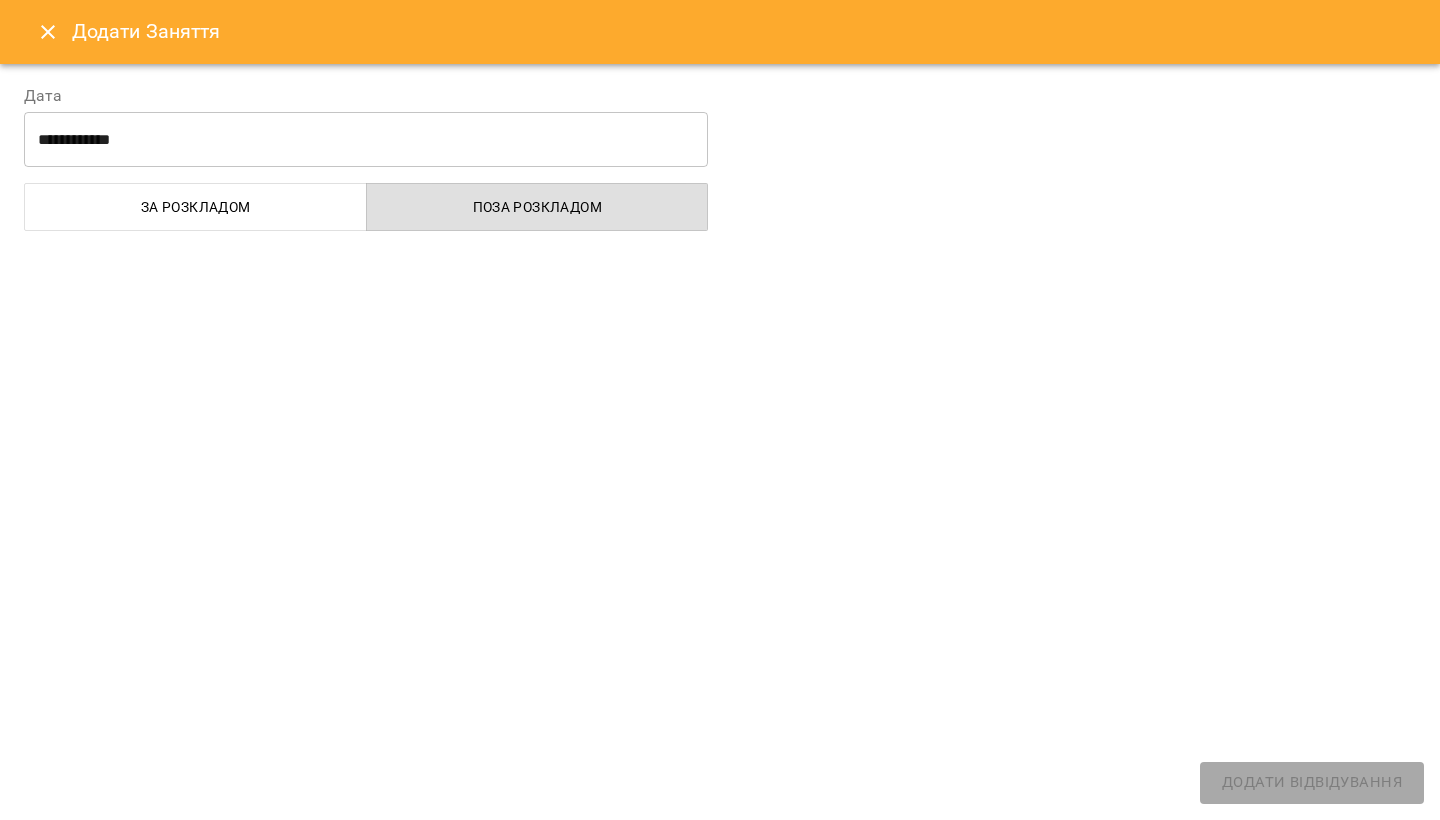 select on "**********" 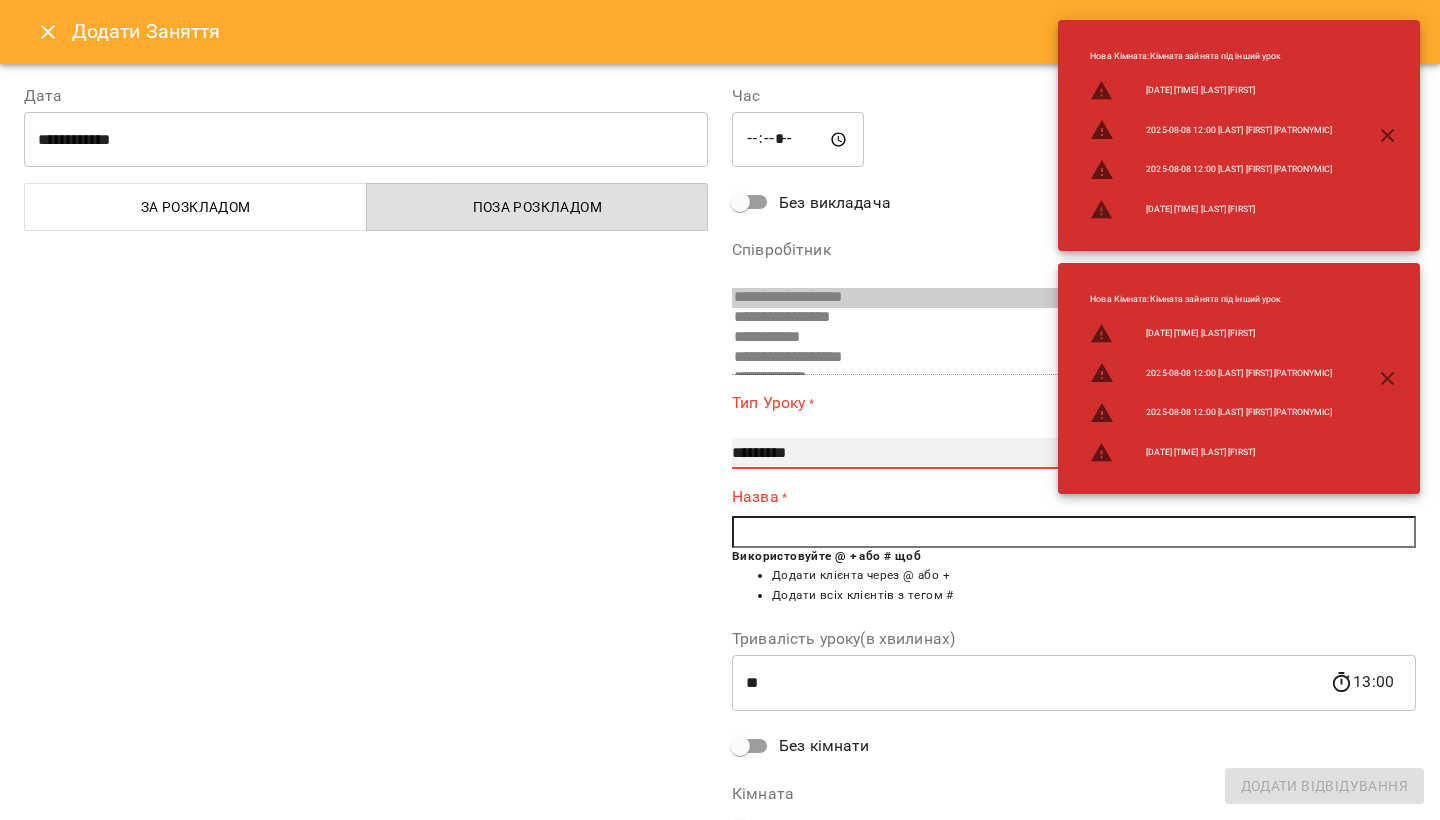 select on "**********" 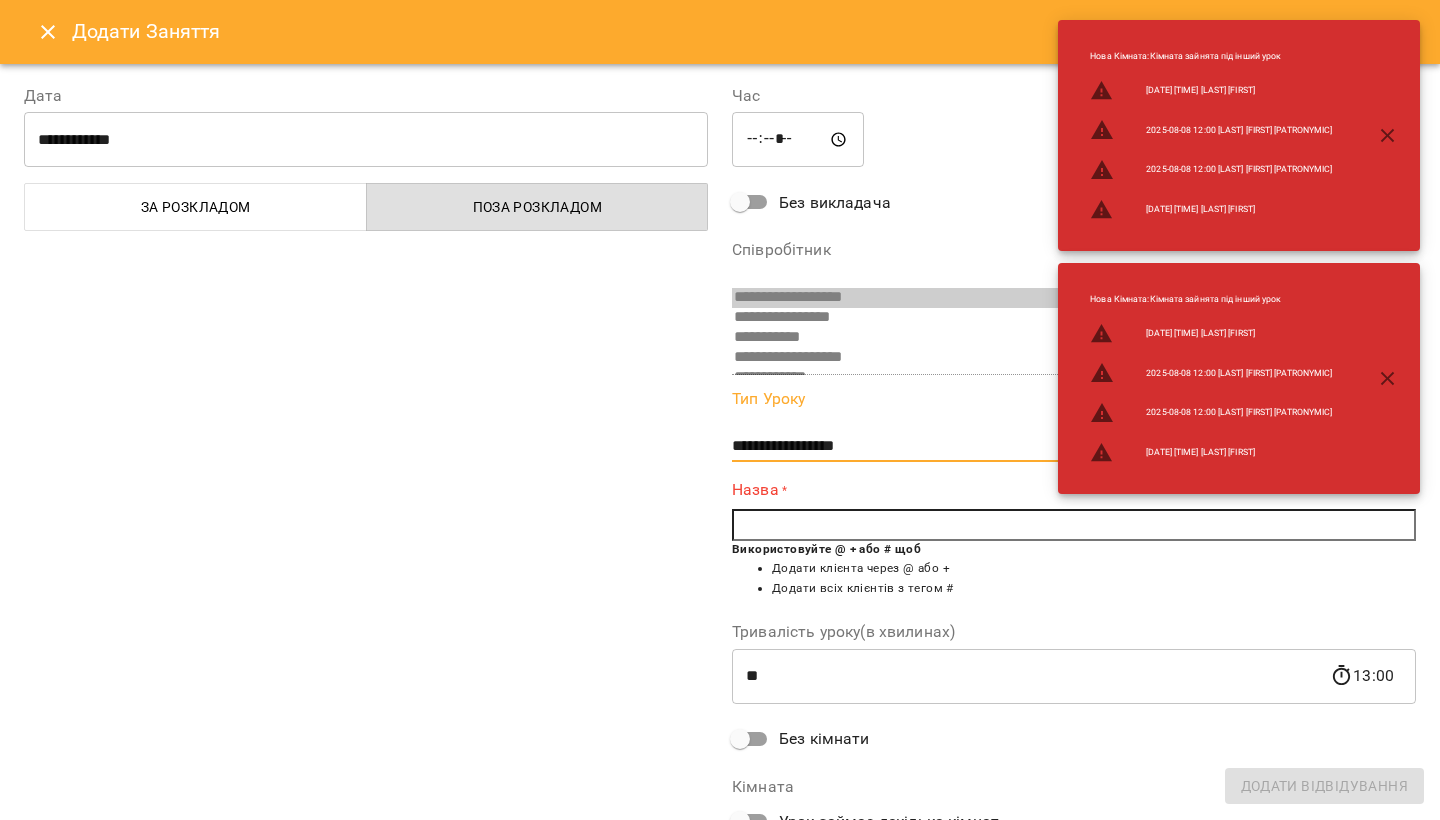click at bounding box center (1074, 525) 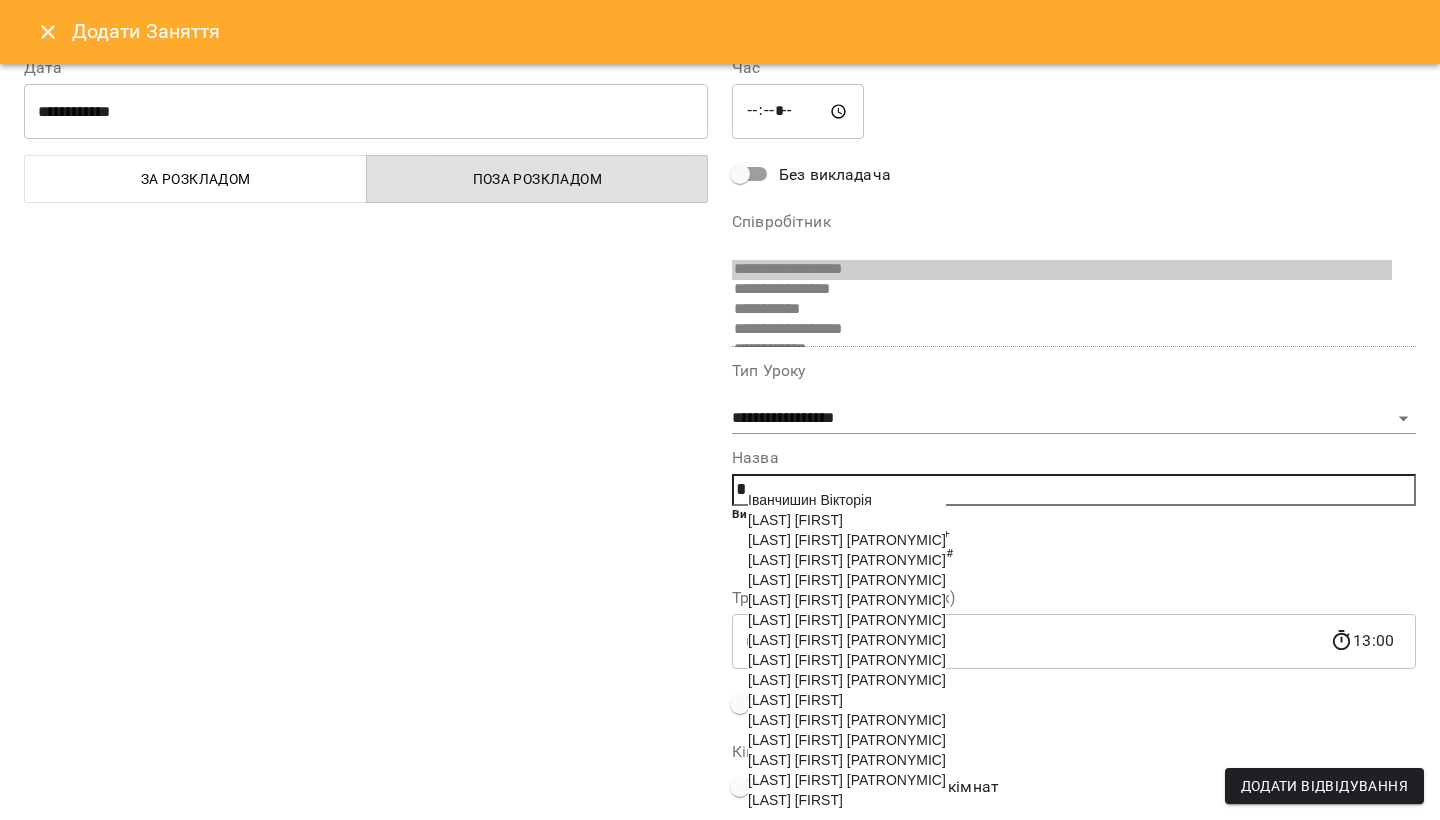 scroll, scrollTop: 31, scrollLeft: 0, axis: vertical 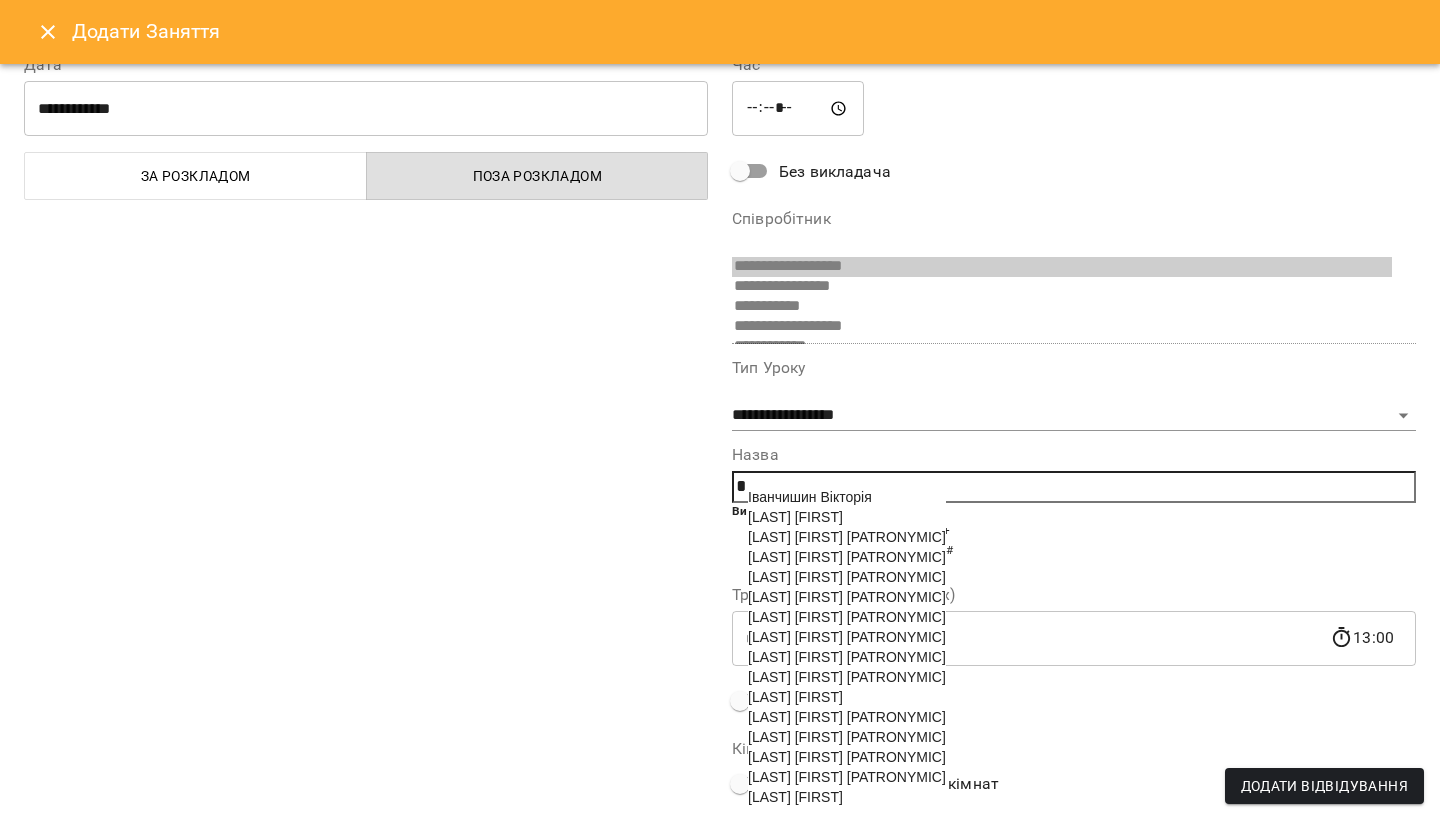 click on "[LAST] [FIRST] [PATRONYMIC]" at bounding box center (847, 677) 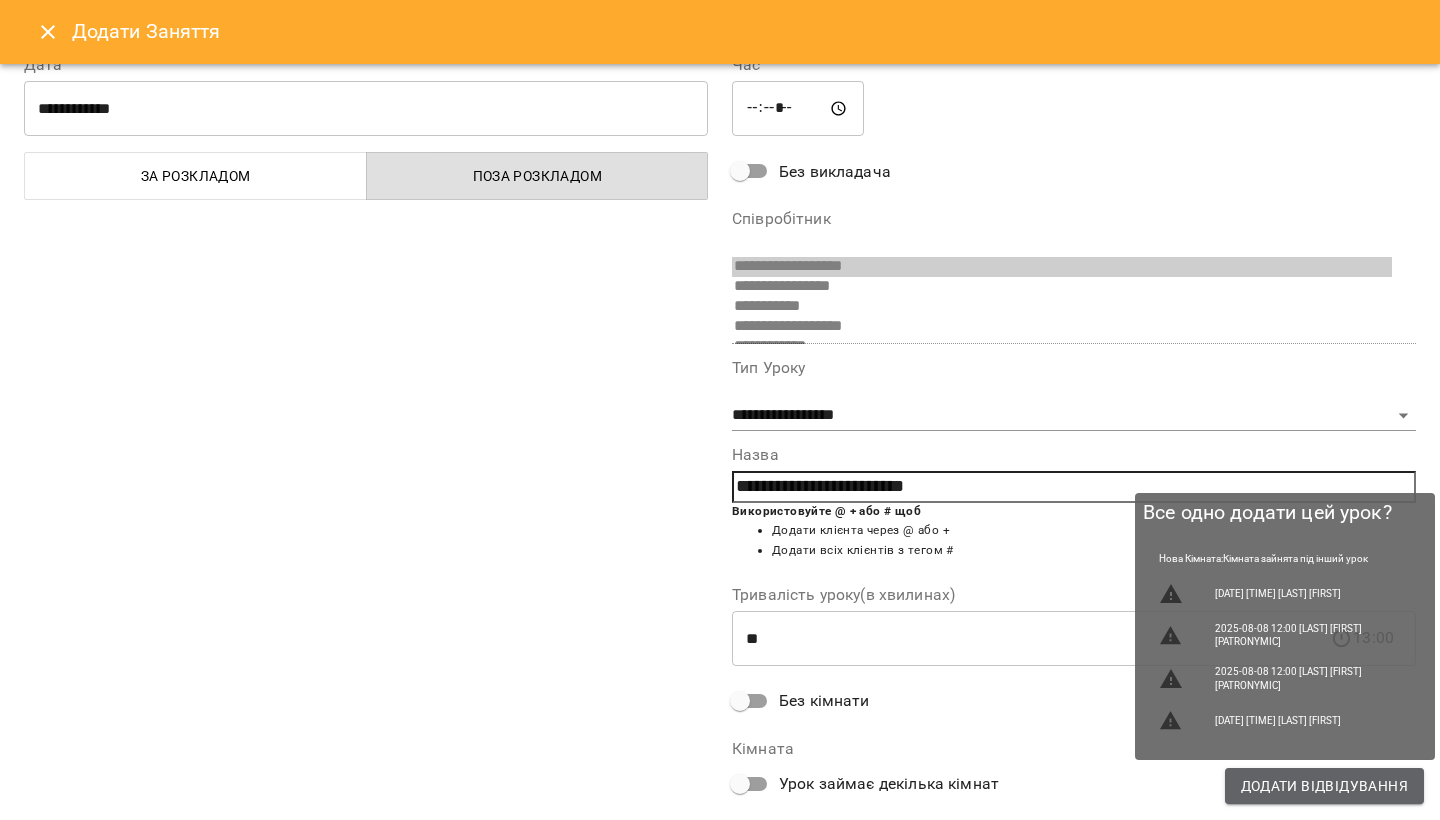 click on "Додати Відвідування" at bounding box center [1324, 786] 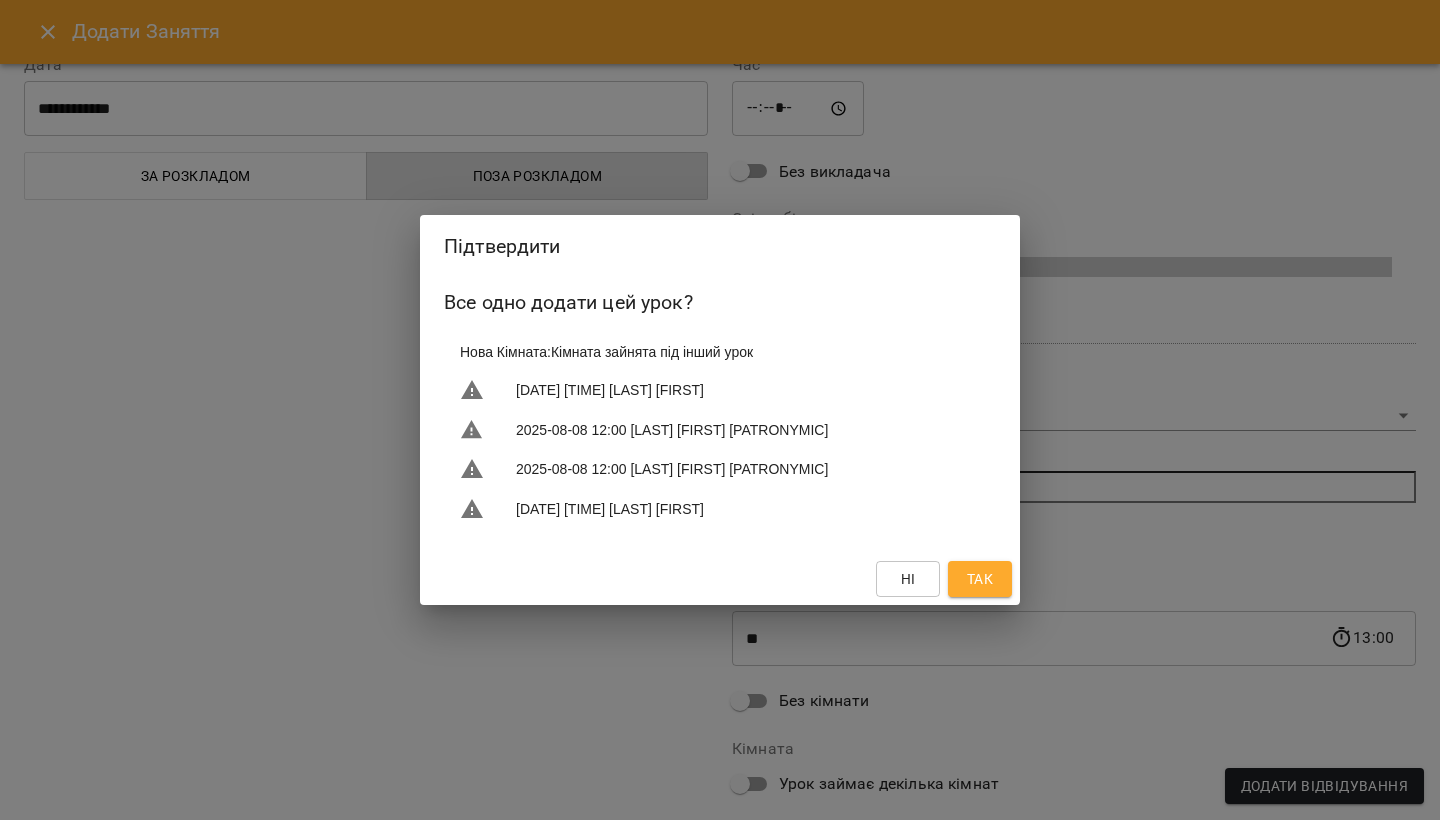 click on "Так" at bounding box center (980, 579) 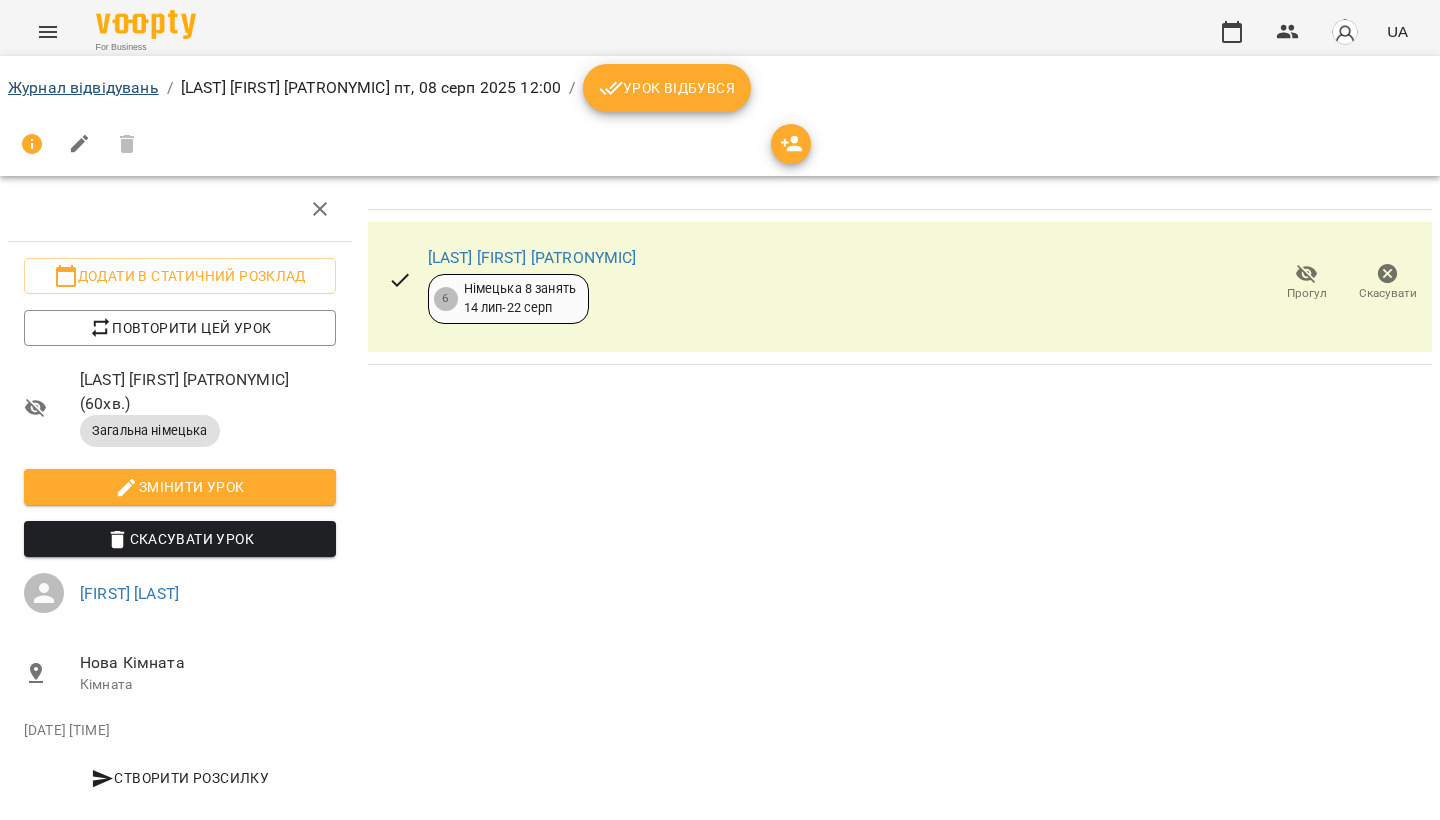 click on "Журнал відвідувань" at bounding box center (83, 87) 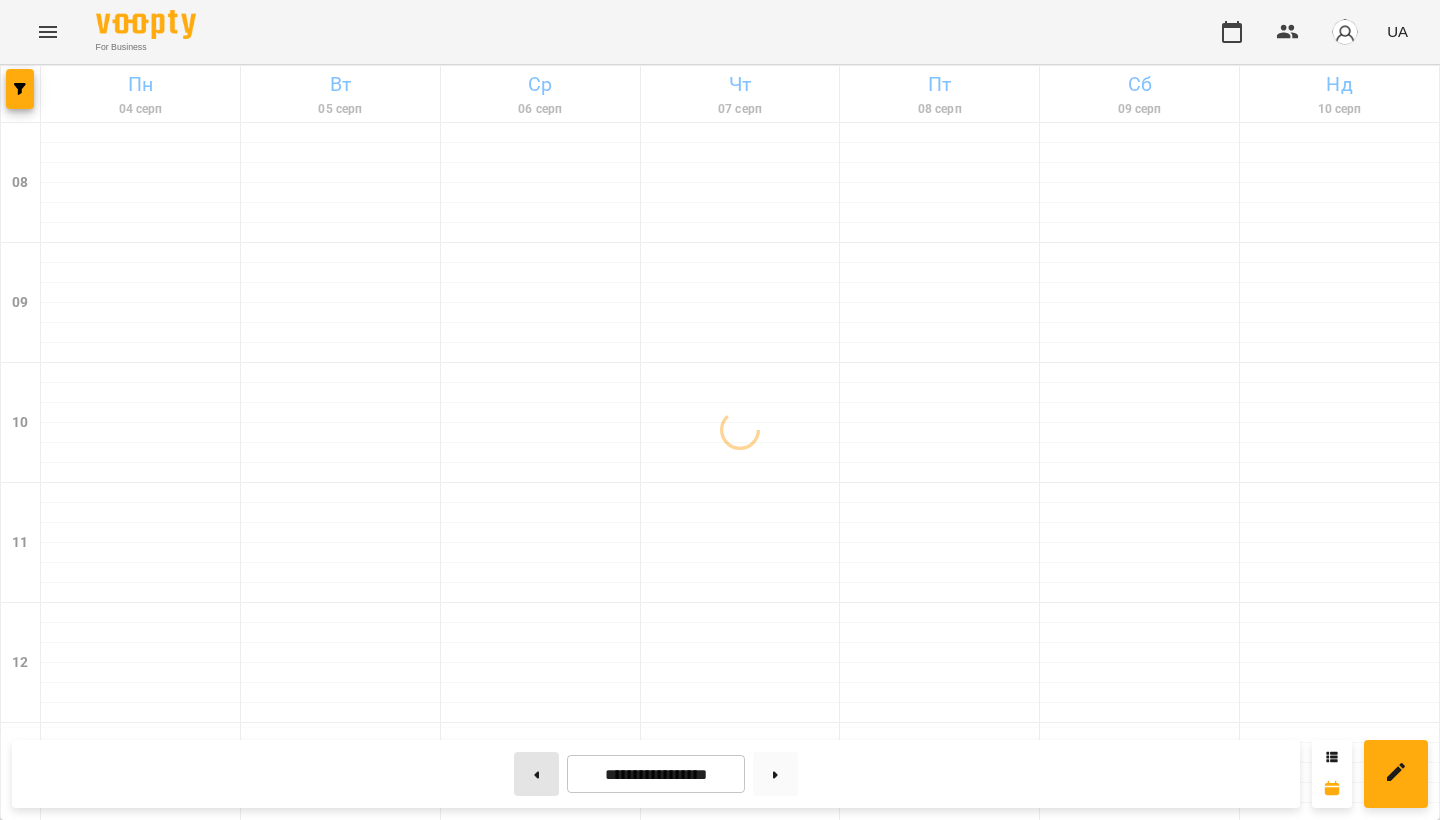 click at bounding box center (536, 774) 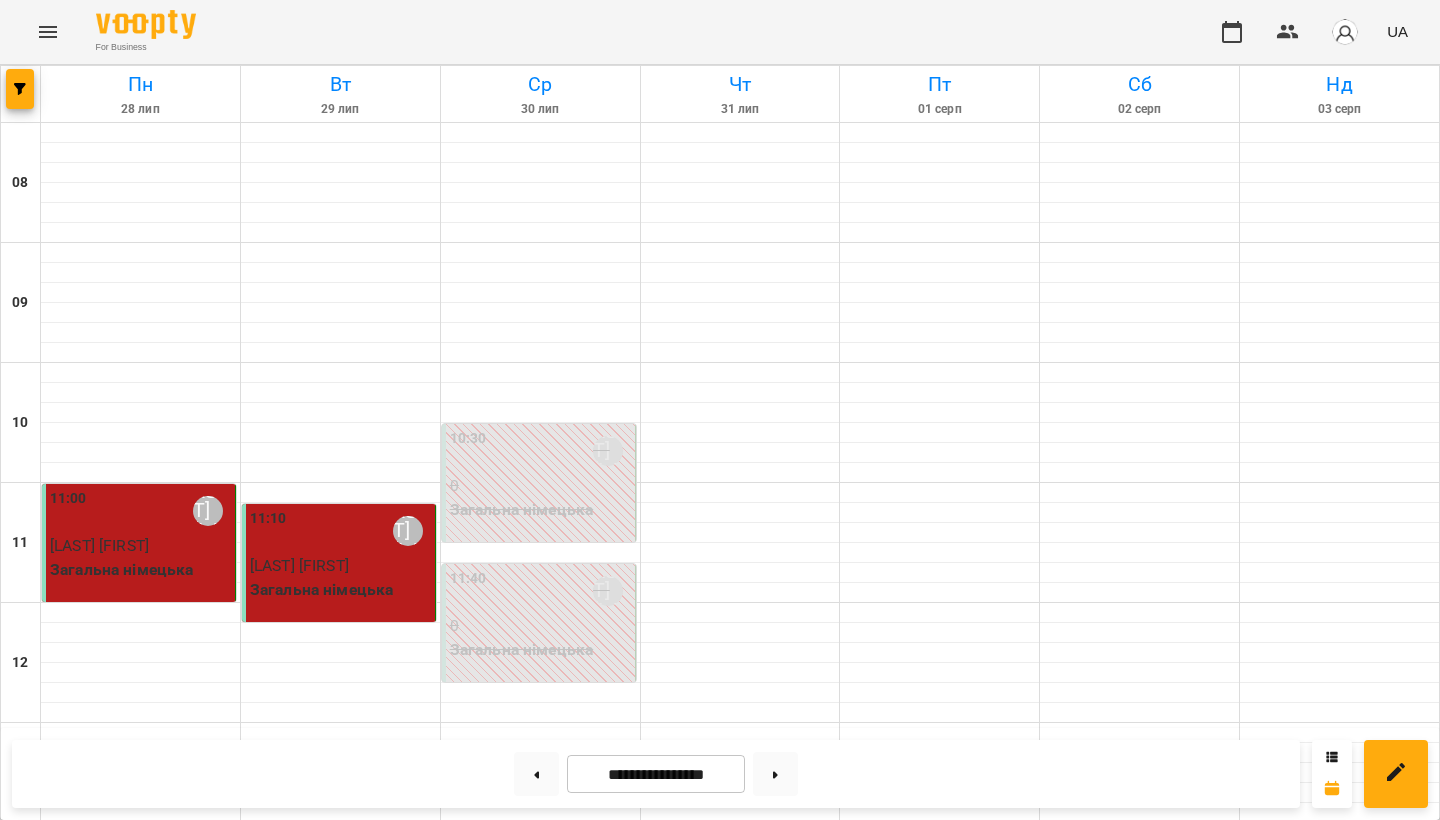 scroll, scrollTop: 1192, scrollLeft: 0, axis: vertical 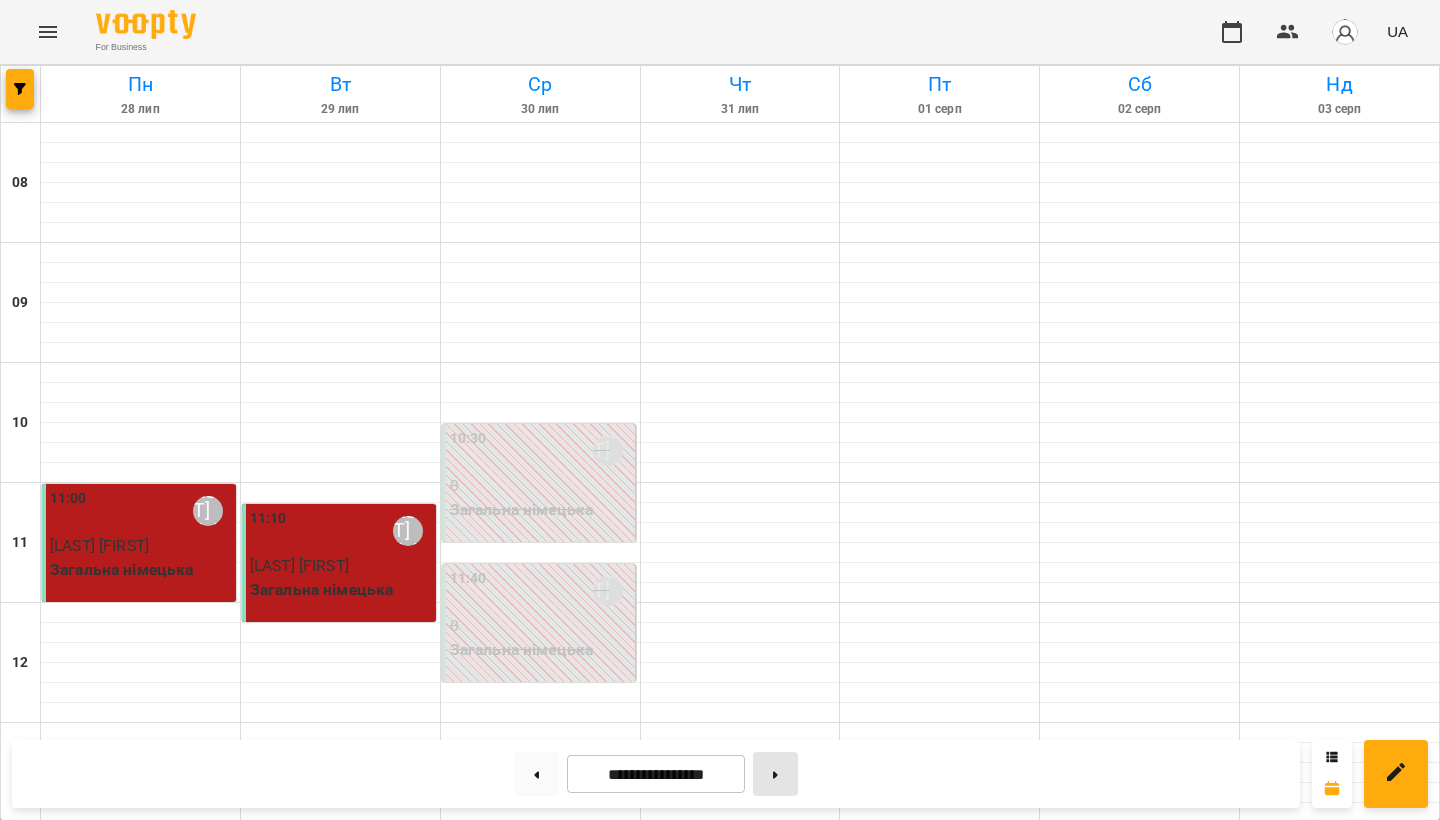 click at bounding box center (775, 774) 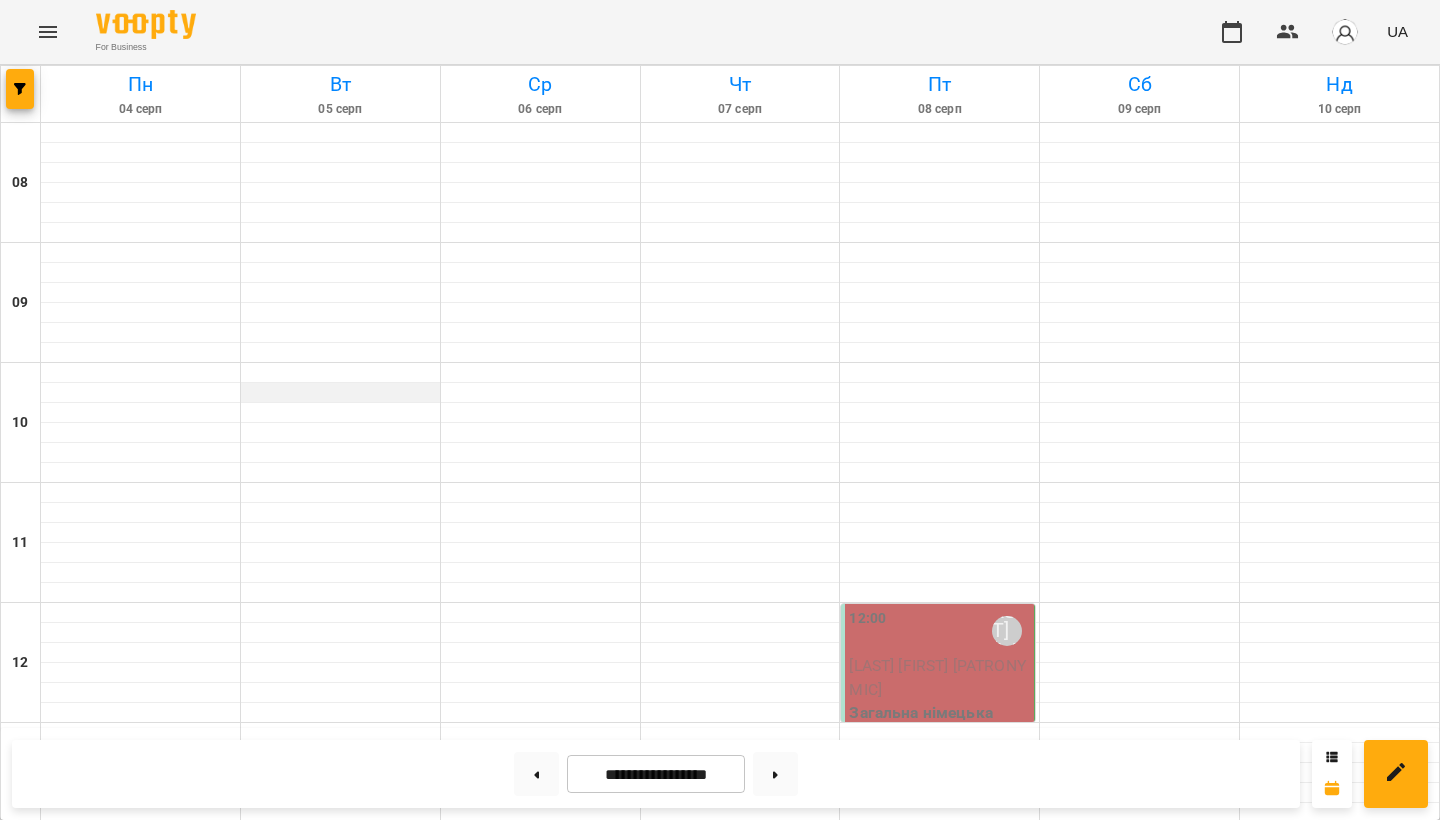 scroll, scrollTop: 0, scrollLeft: 0, axis: both 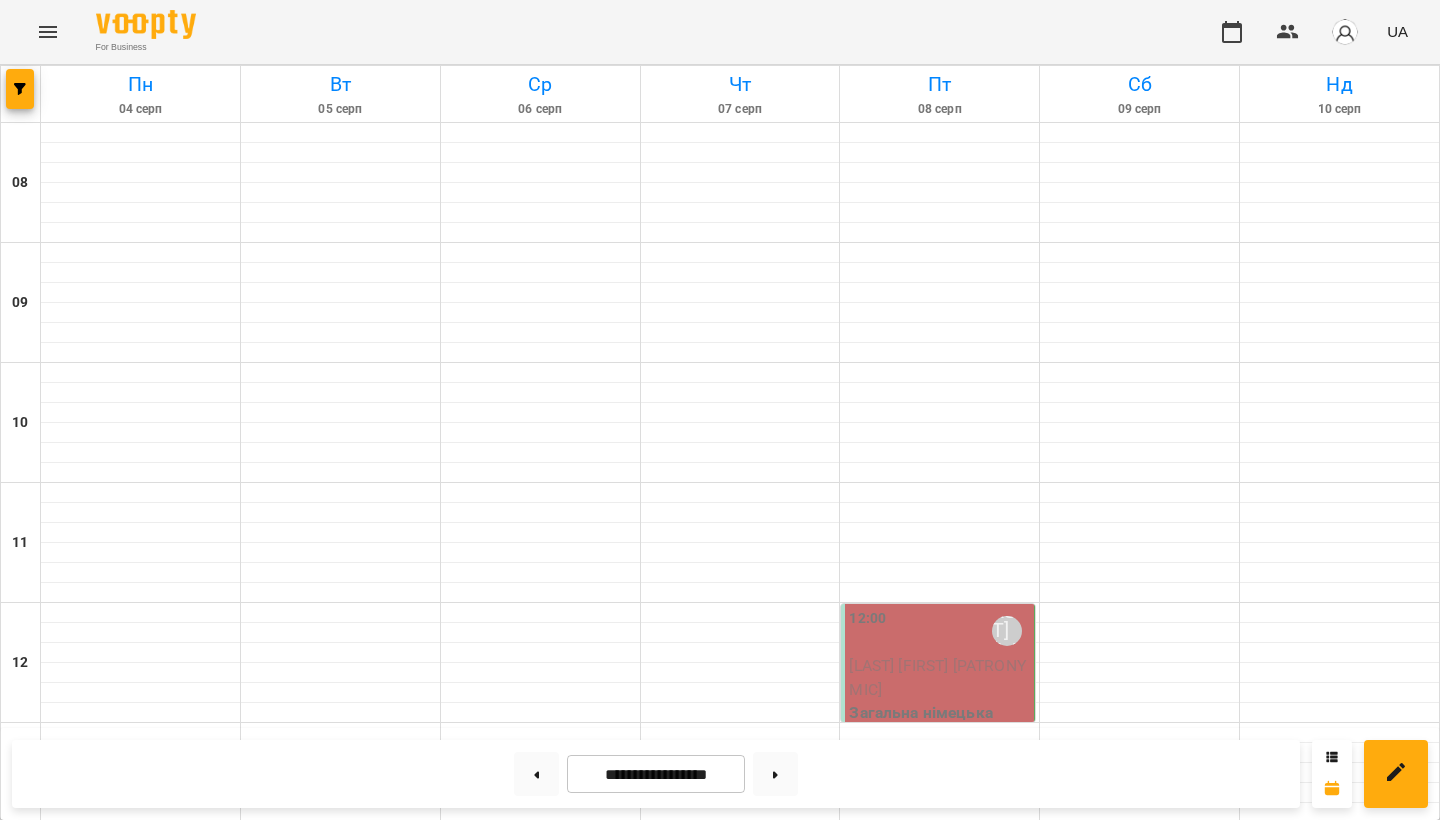 click on "[TIME] [FIRST] [LAST]" at bounding box center [939, 631] 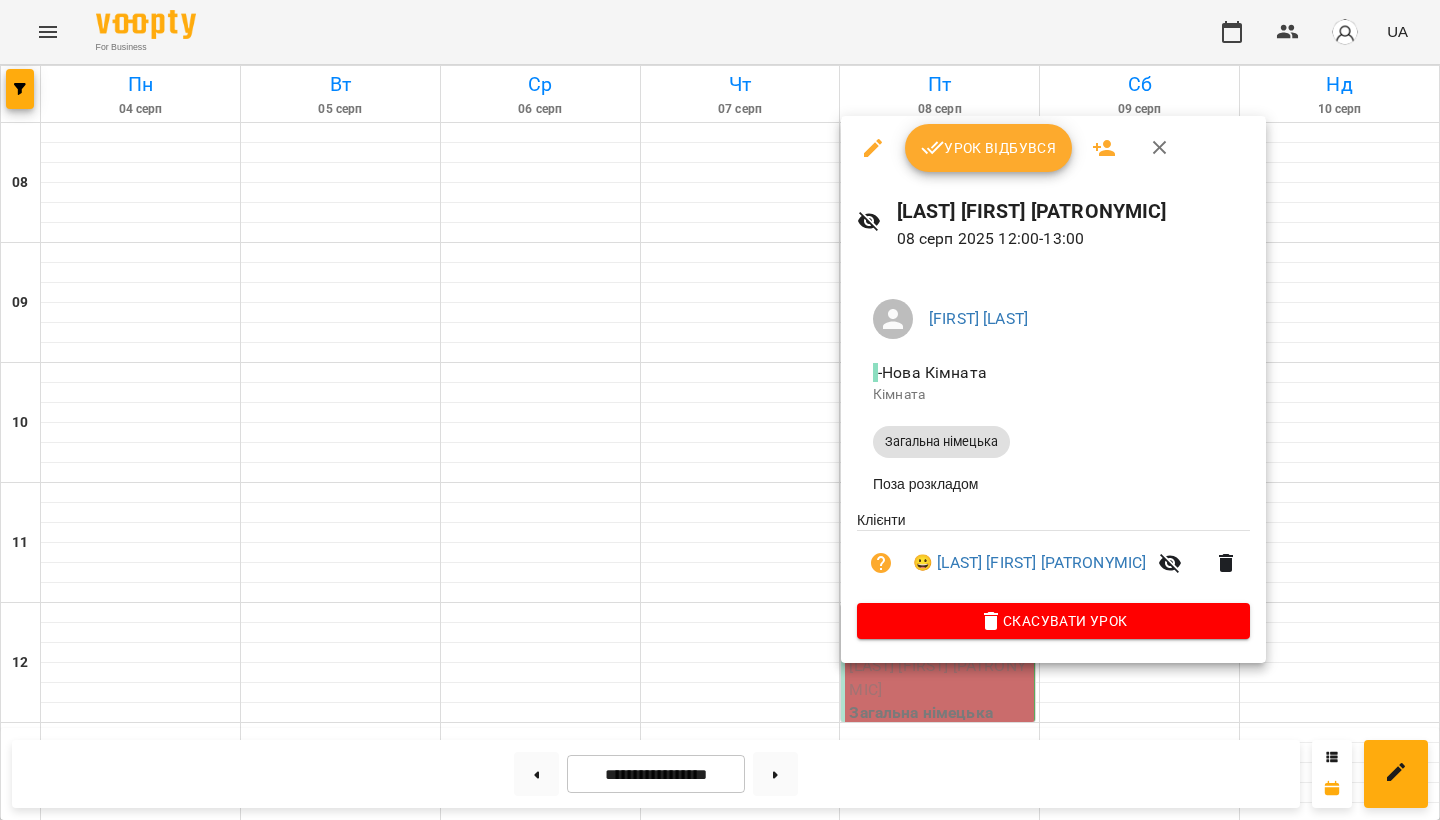 scroll, scrollTop: 0, scrollLeft: 0, axis: both 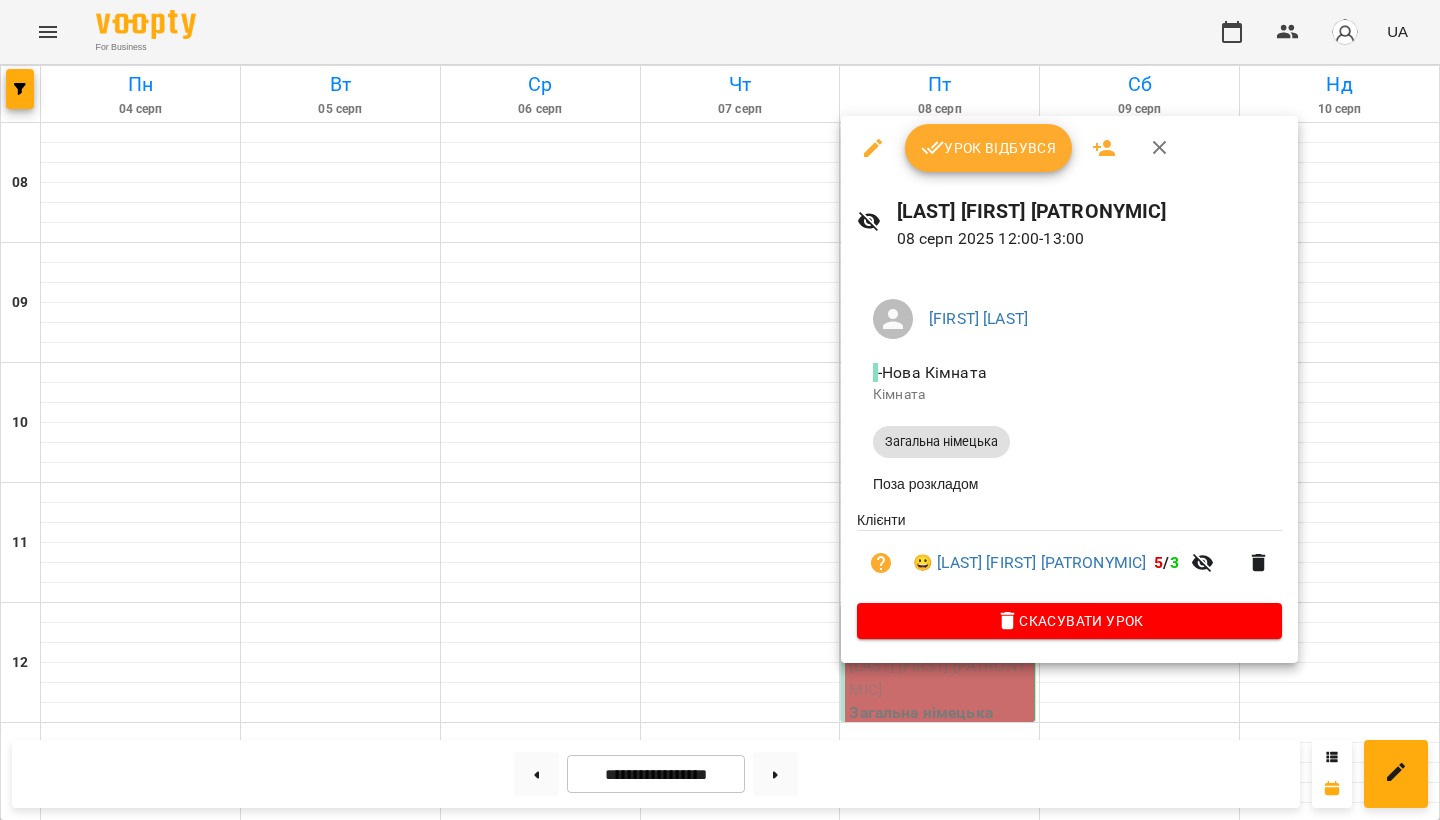 click on "Урок відбувся" at bounding box center [989, 148] 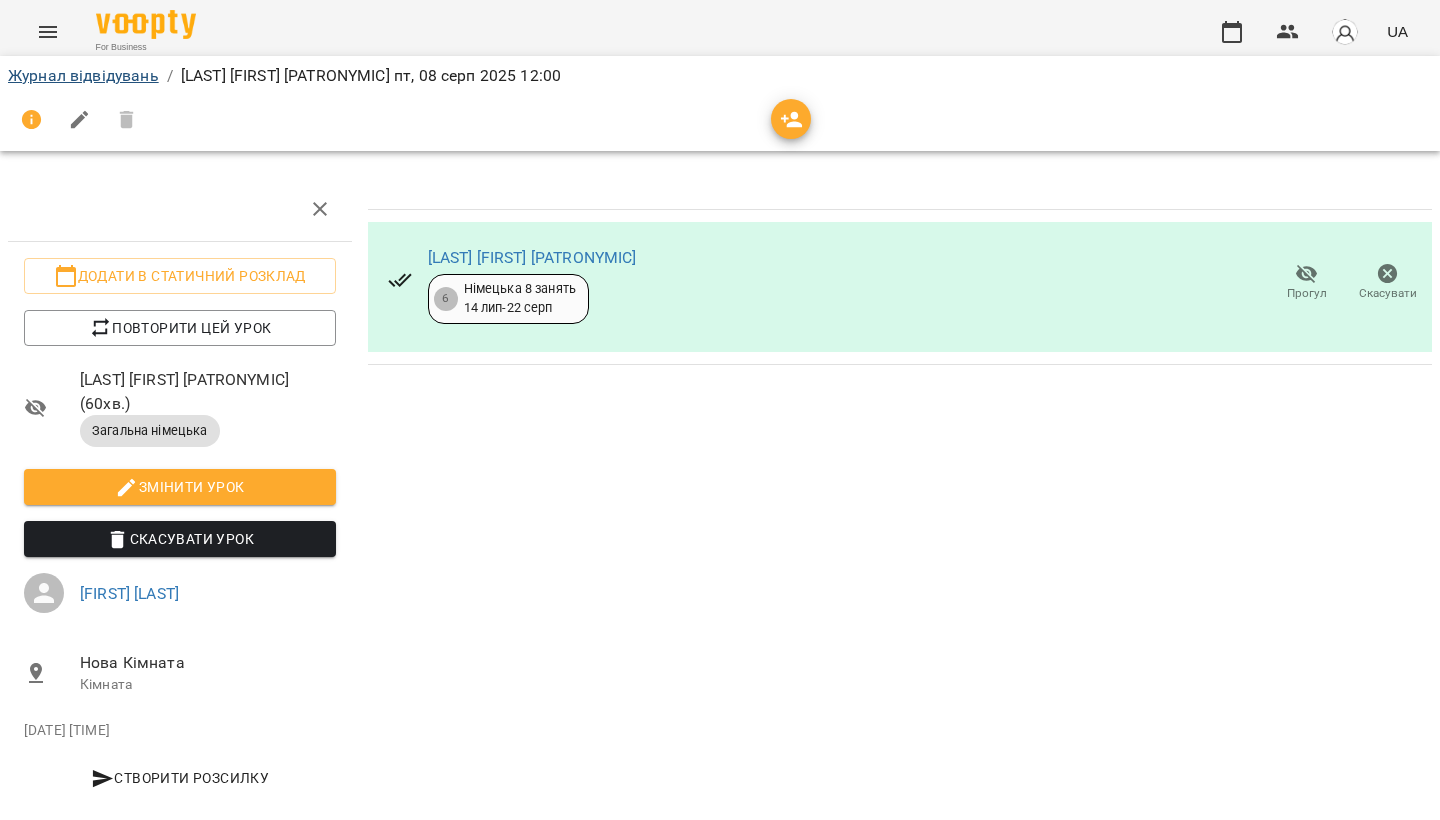 click on "Журнал відвідувань" at bounding box center [83, 75] 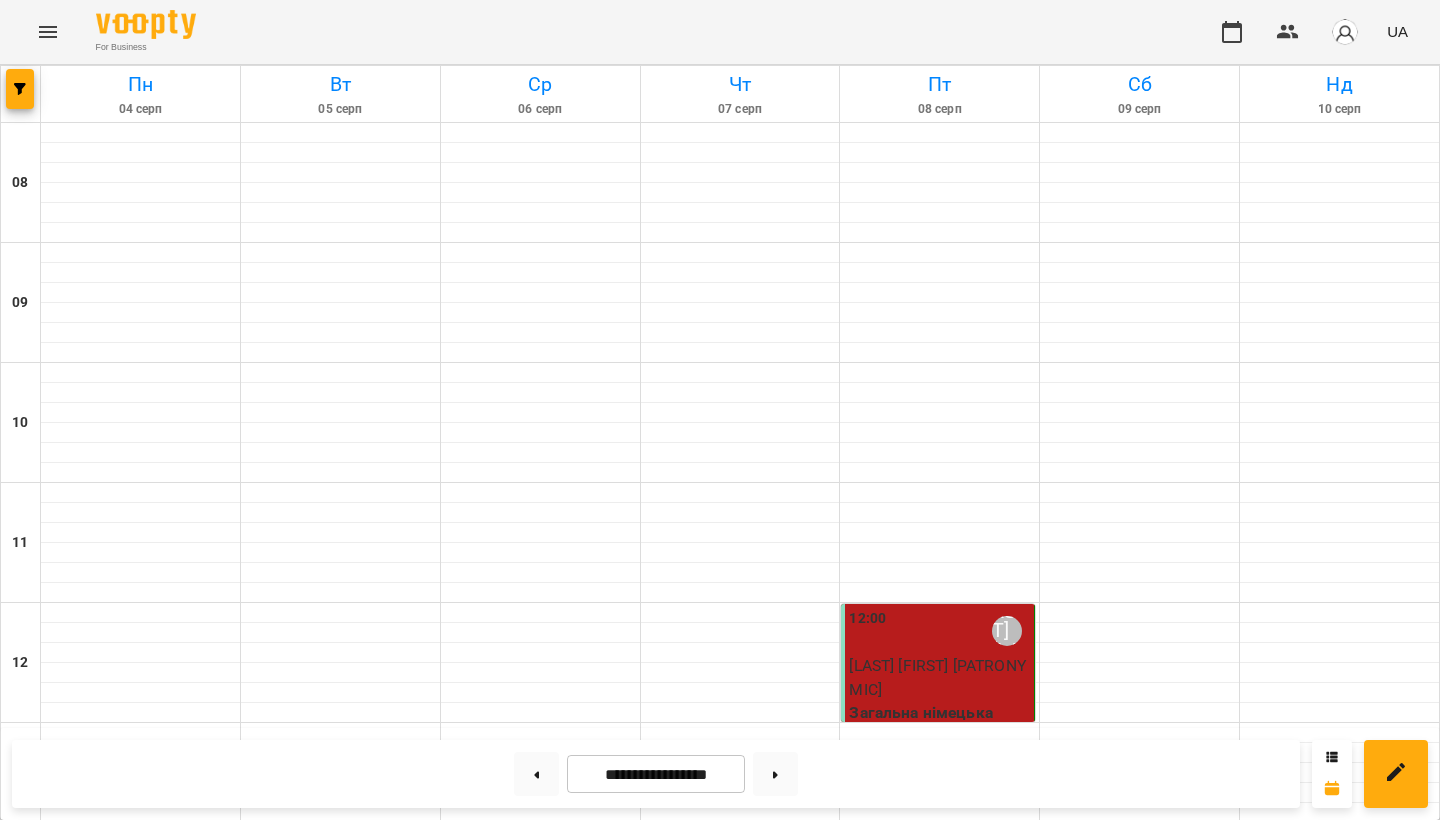 scroll, scrollTop: 1131, scrollLeft: 0, axis: vertical 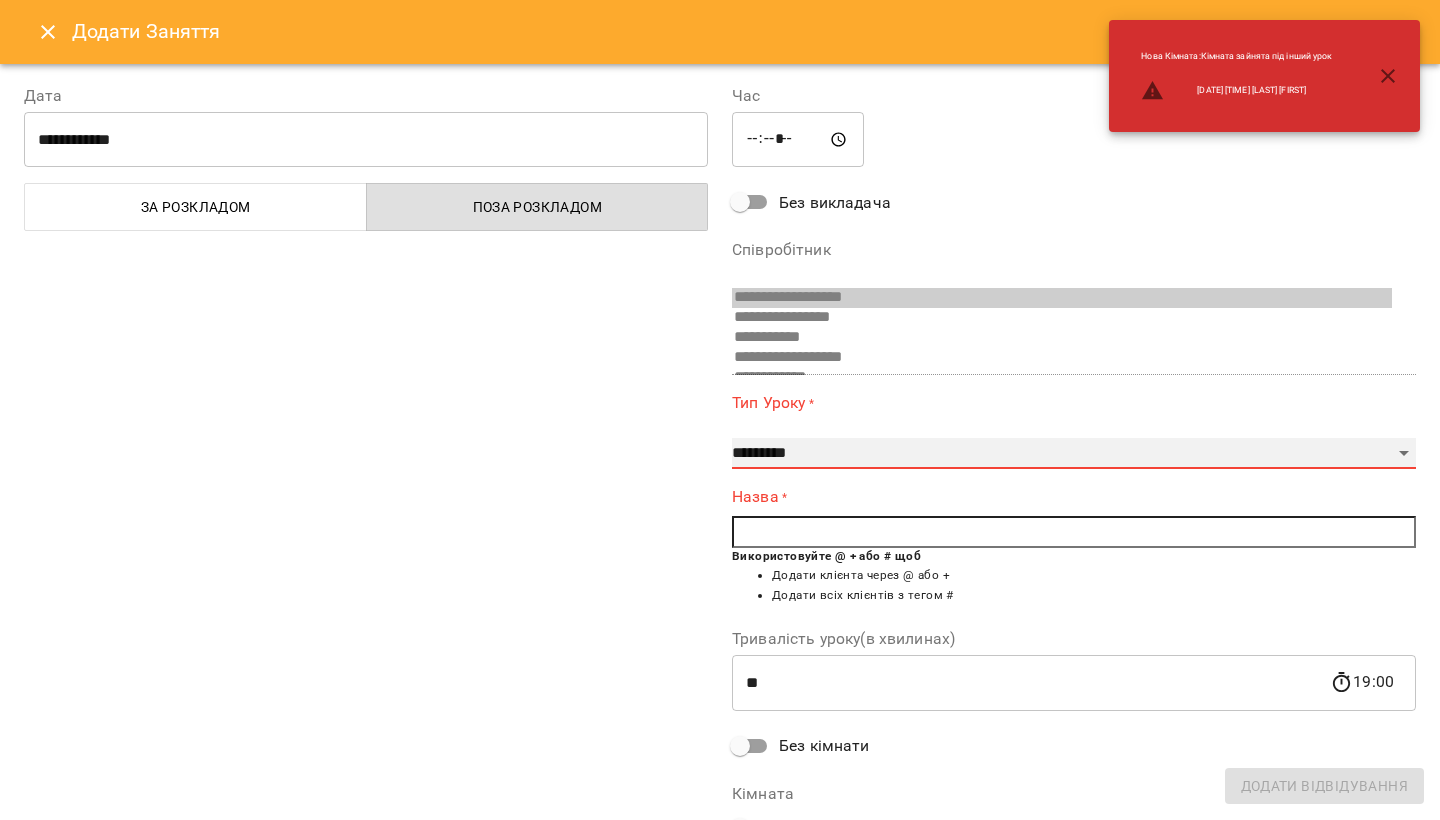 select on "**********" 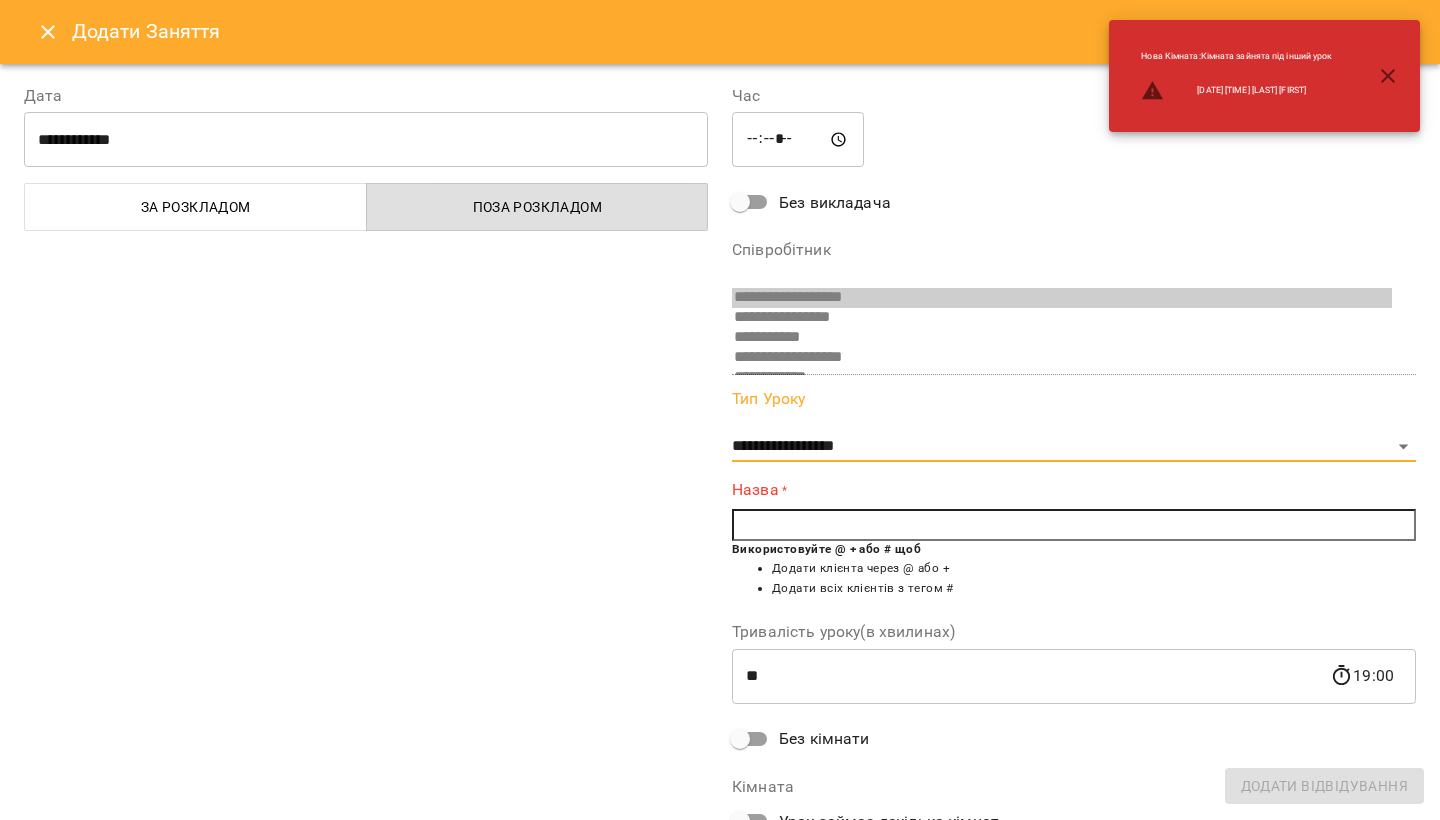 click at bounding box center (1074, 525) 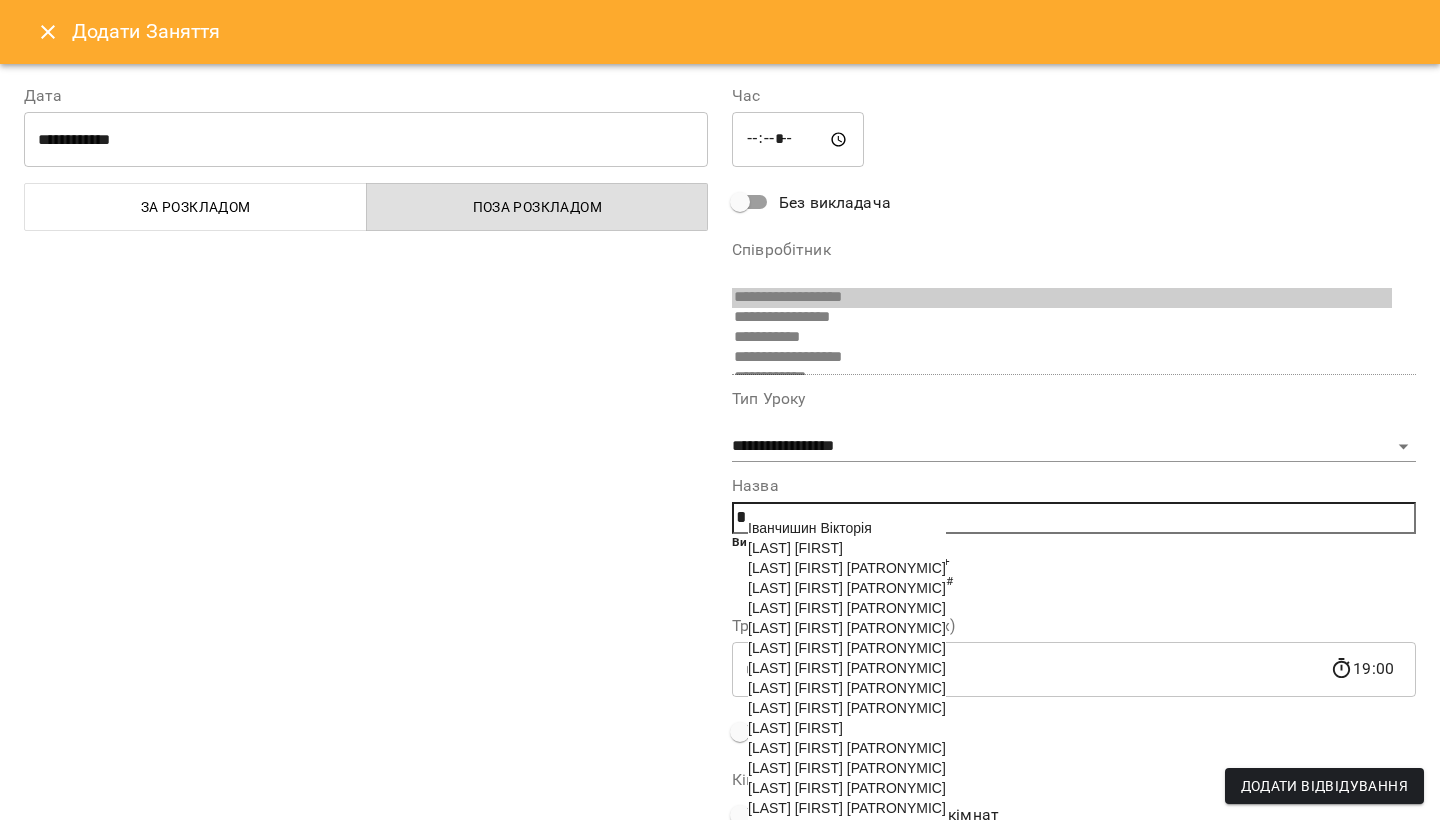 click on "[LAST] [FIRST]" at bounding box center [795, 728] 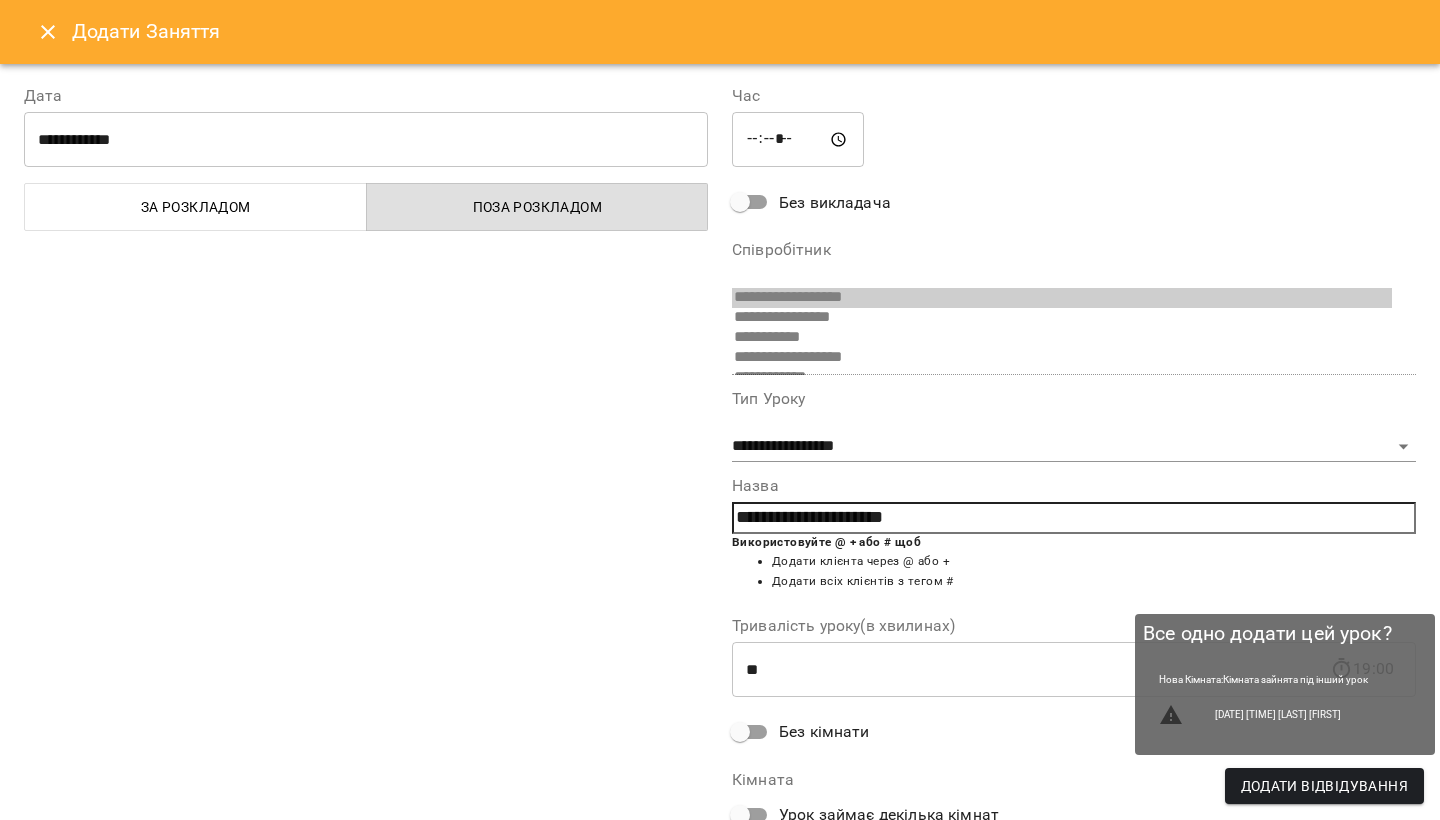 click on "Додати Відвідування" at bounding box center (1324, 786) 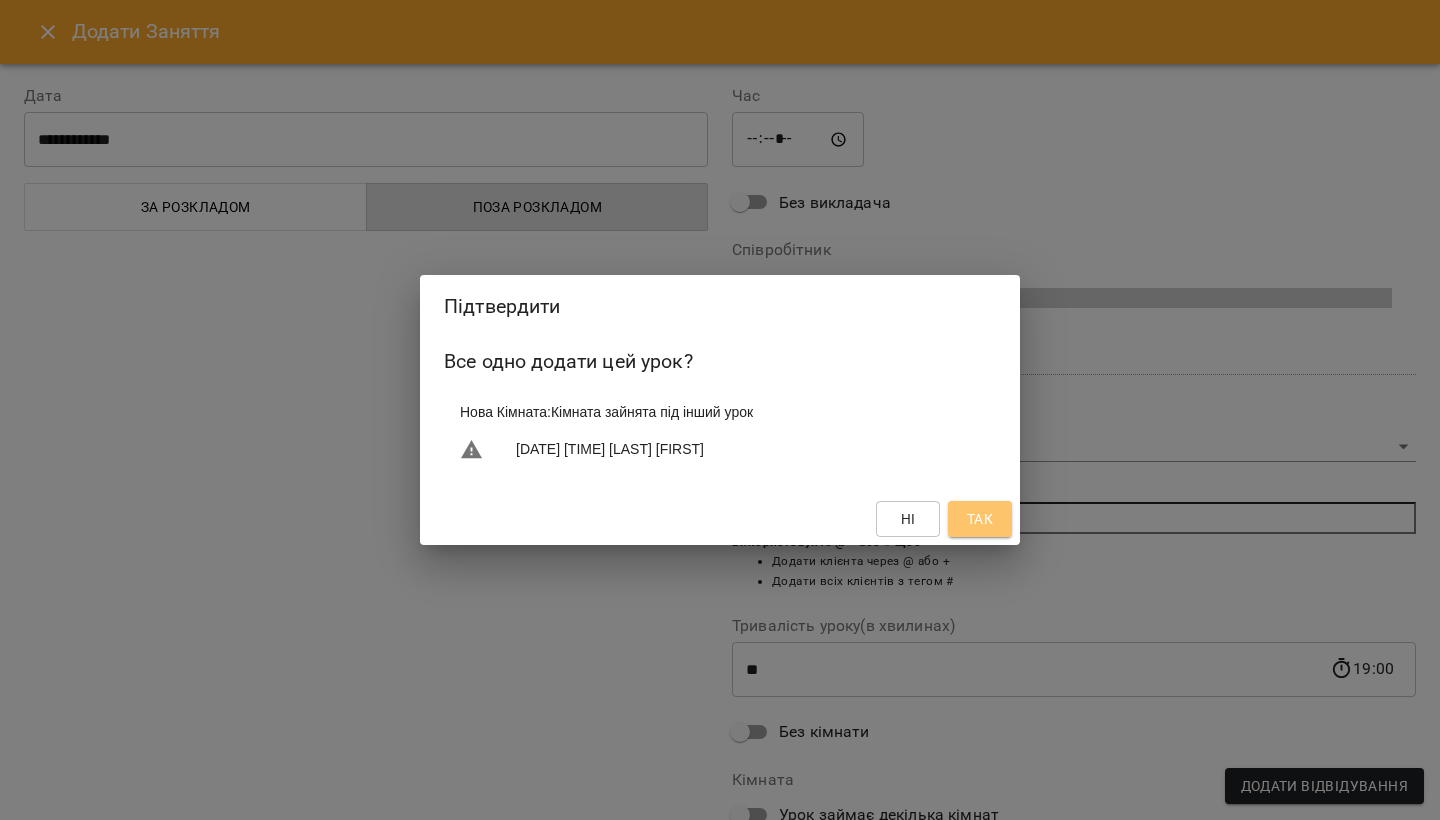 click on "Так" at bounding box center [980, 519] 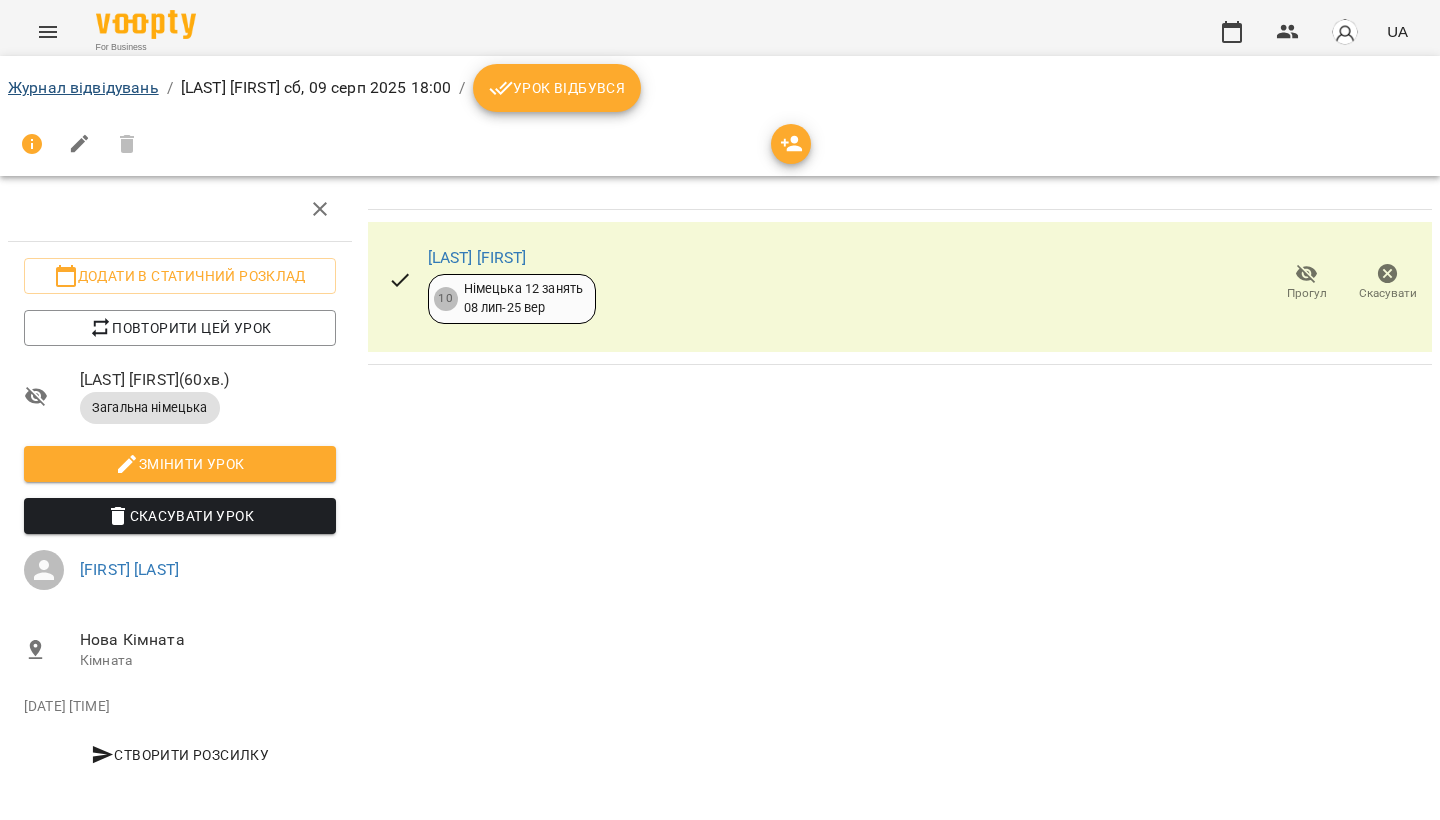 click on "Журнал відвідувань" at bounding box center [83, 87] 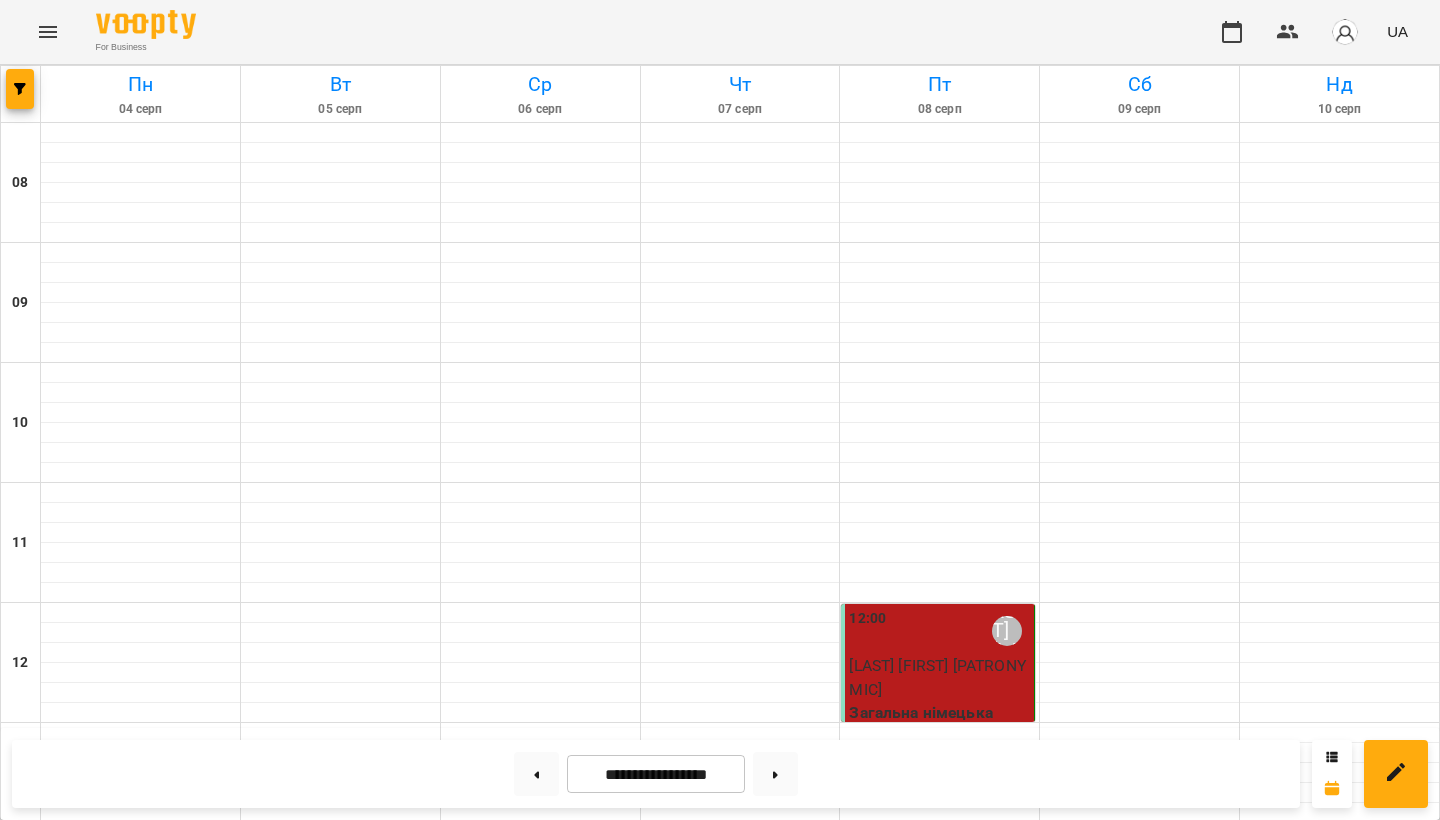 scroll, scrollTop: 1192, scrollLeft: 0, axis: vertical 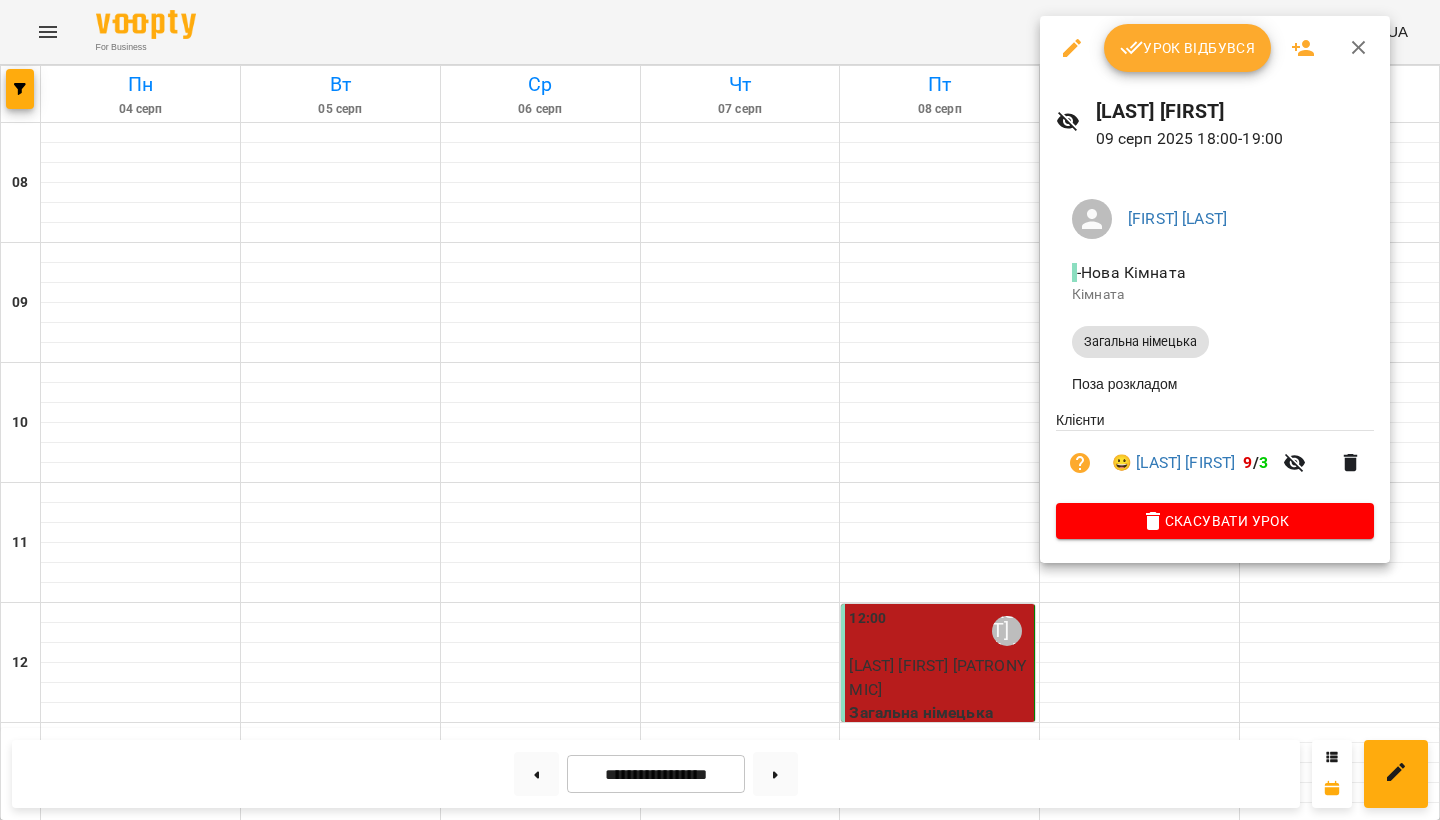 click at bounding box center [720, 410] 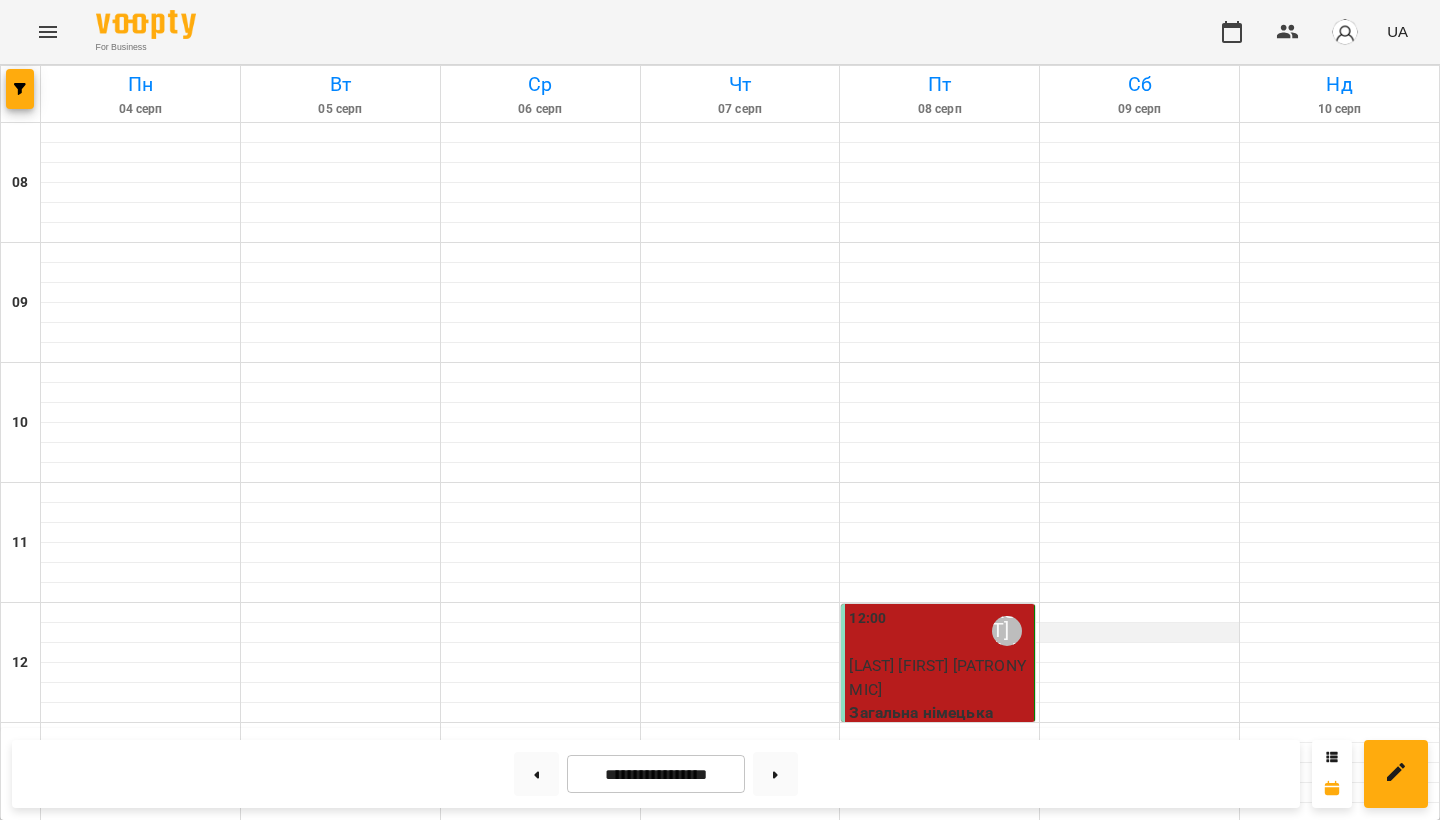 scroll, scrollTop: 904, scrollLeft: 0, axis: vertical 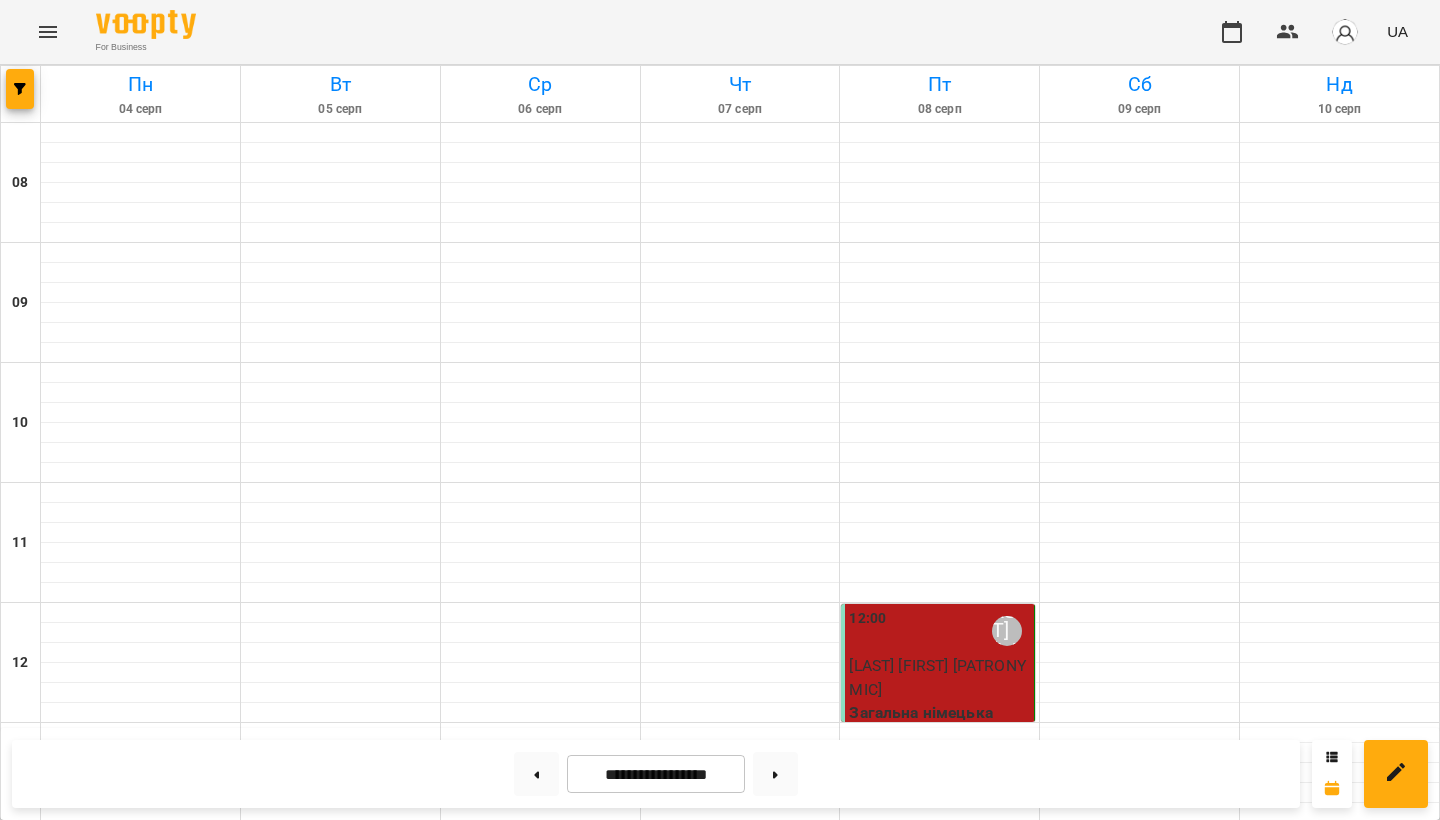 click on "[LAST] [FIRST]" at bounding box center [1098, 1385] 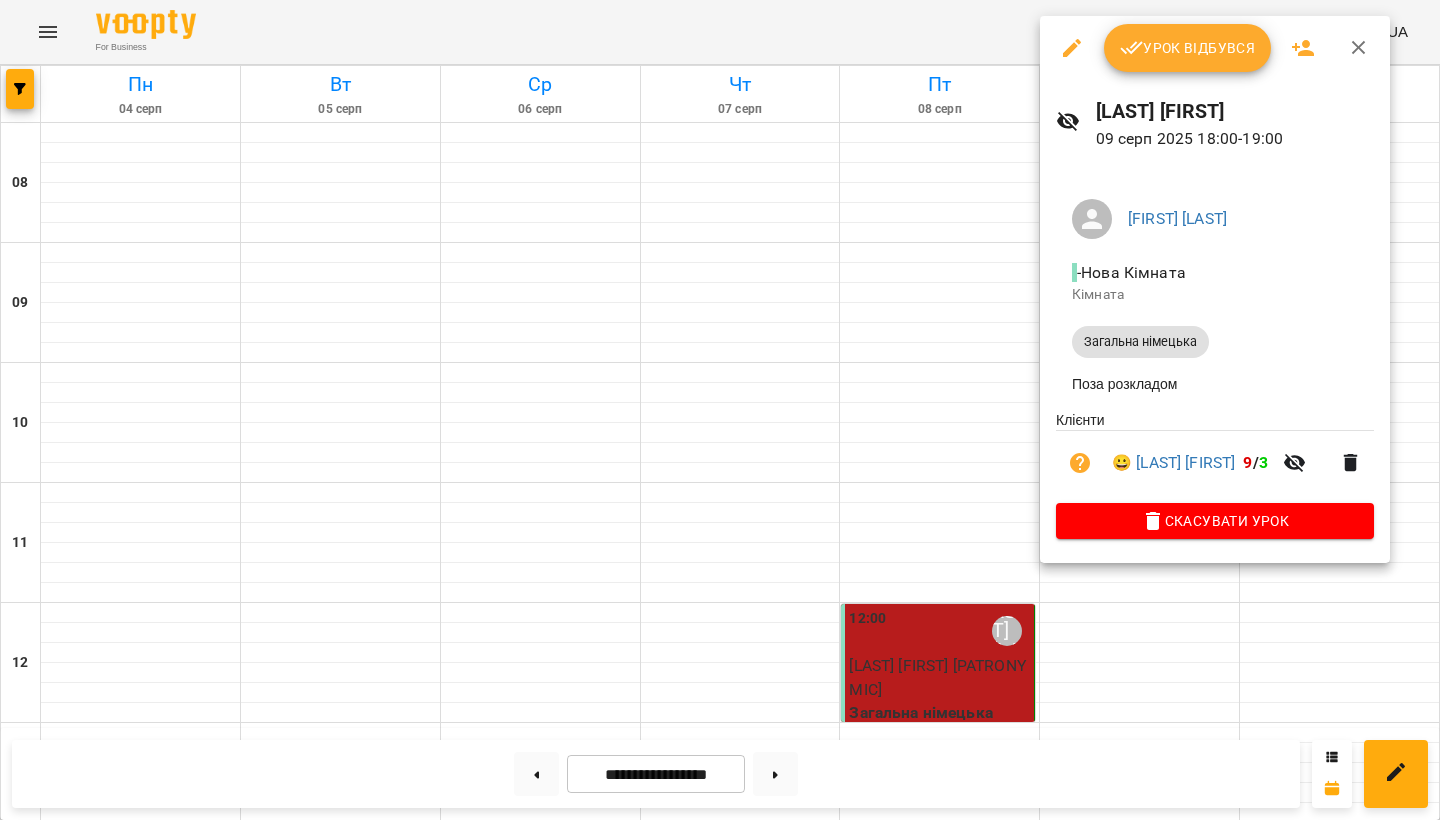 click at bounding box center [720, 410] 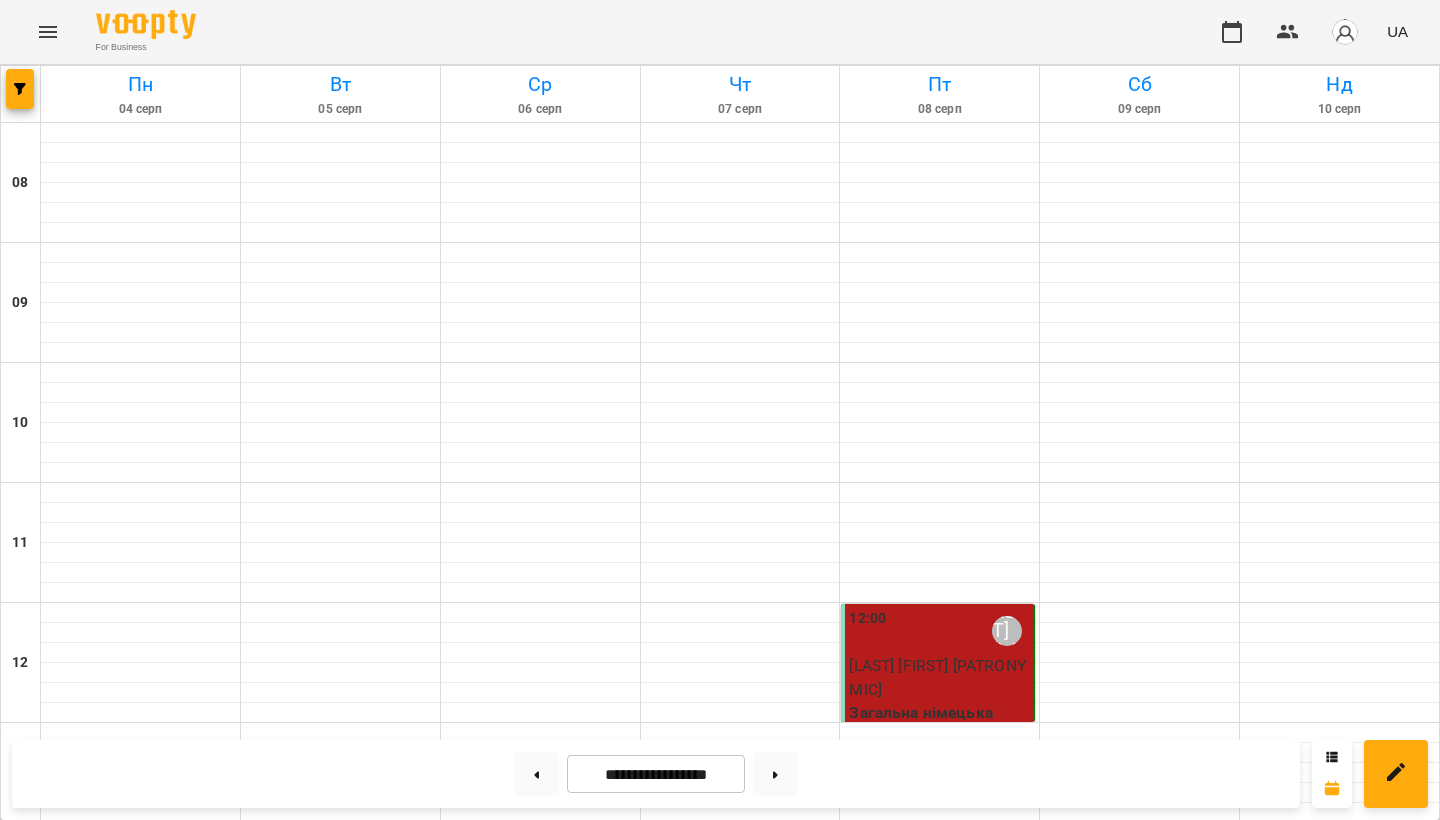 scroll, scrollTop: 0, scrollLeft: 0, axis: both 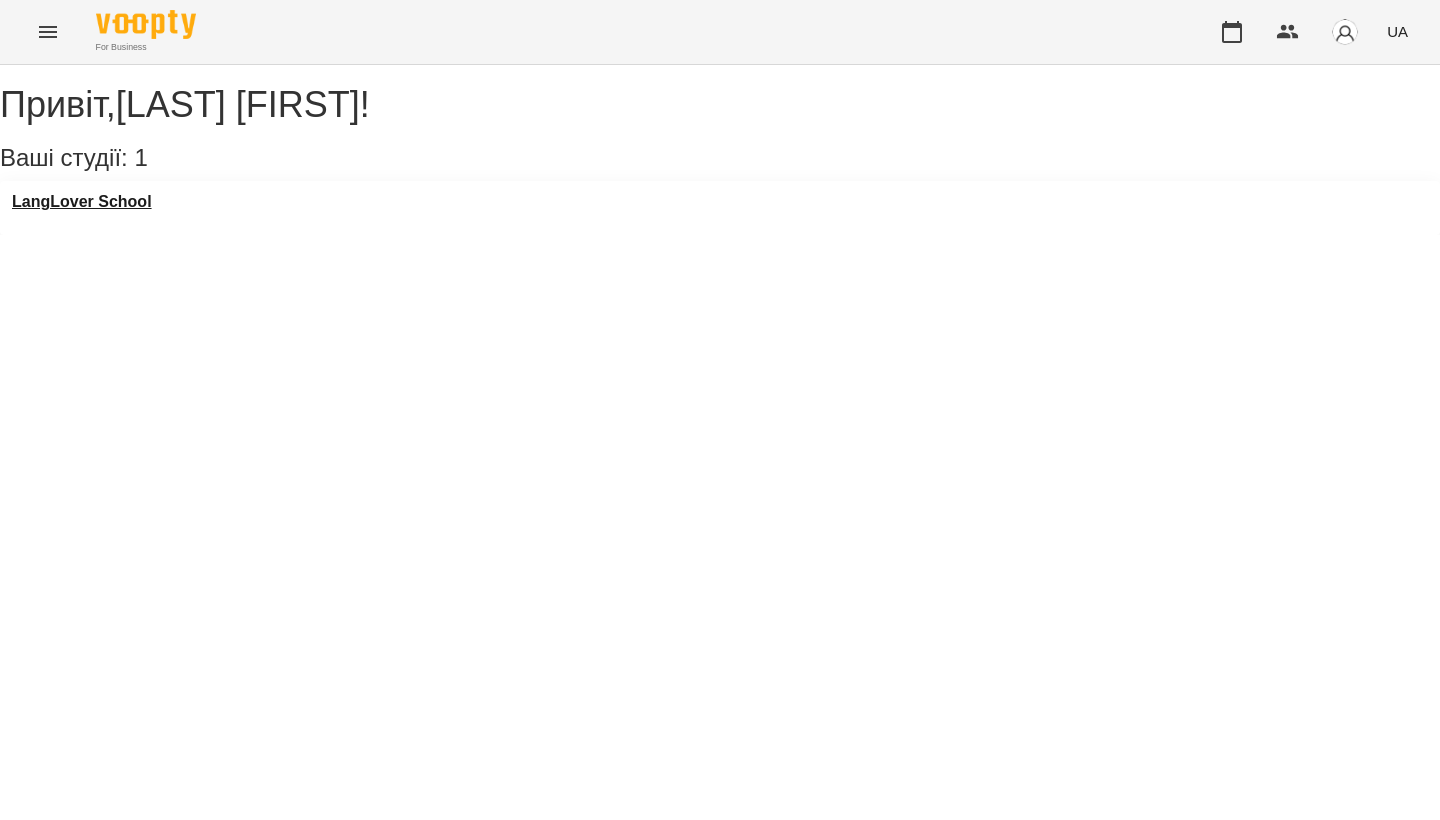 click on "LangLover School" at bounding box center [82, 202] 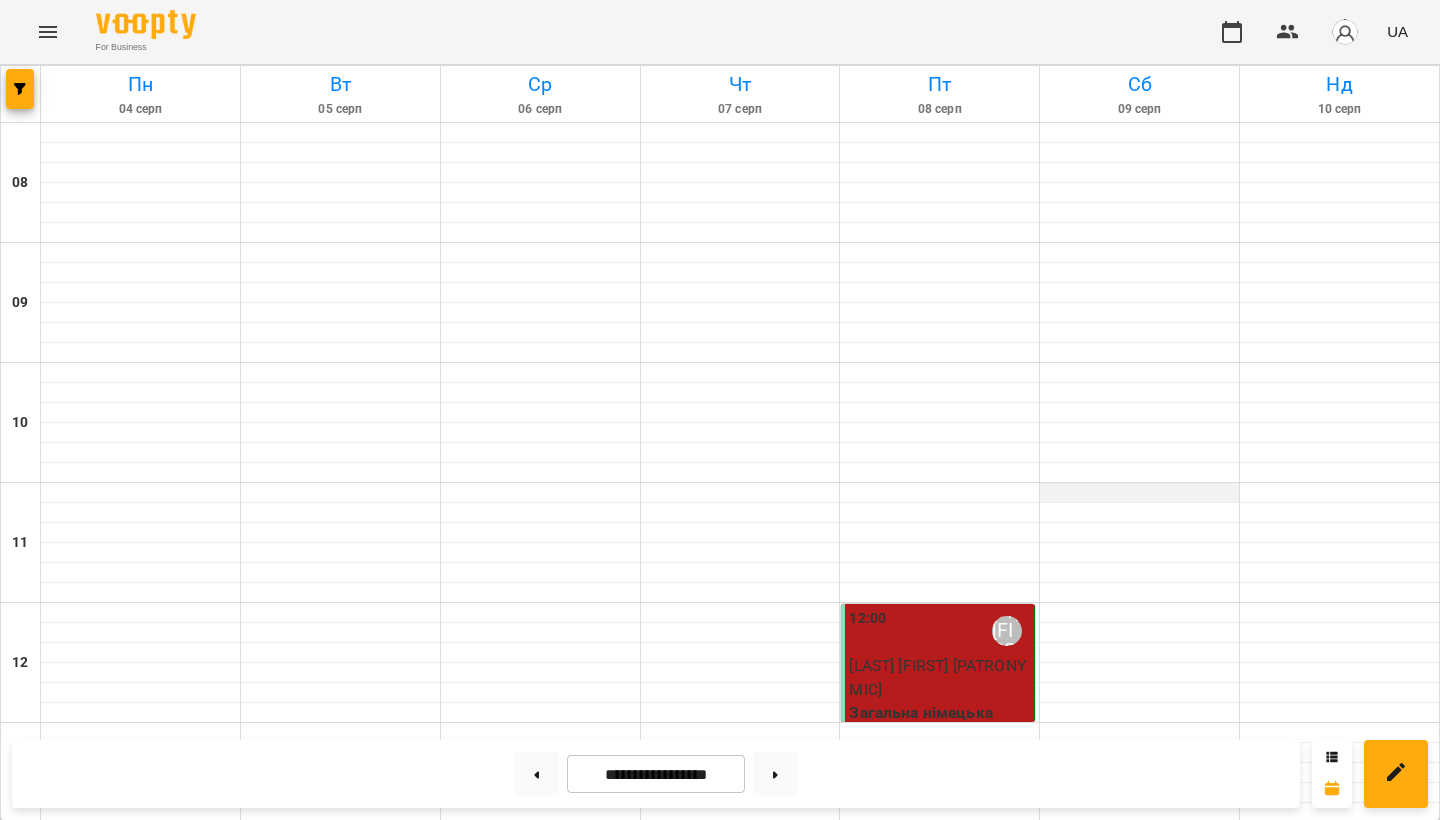 scroll, scrollTop: 964, scrollLeft: 0, axis: vertical 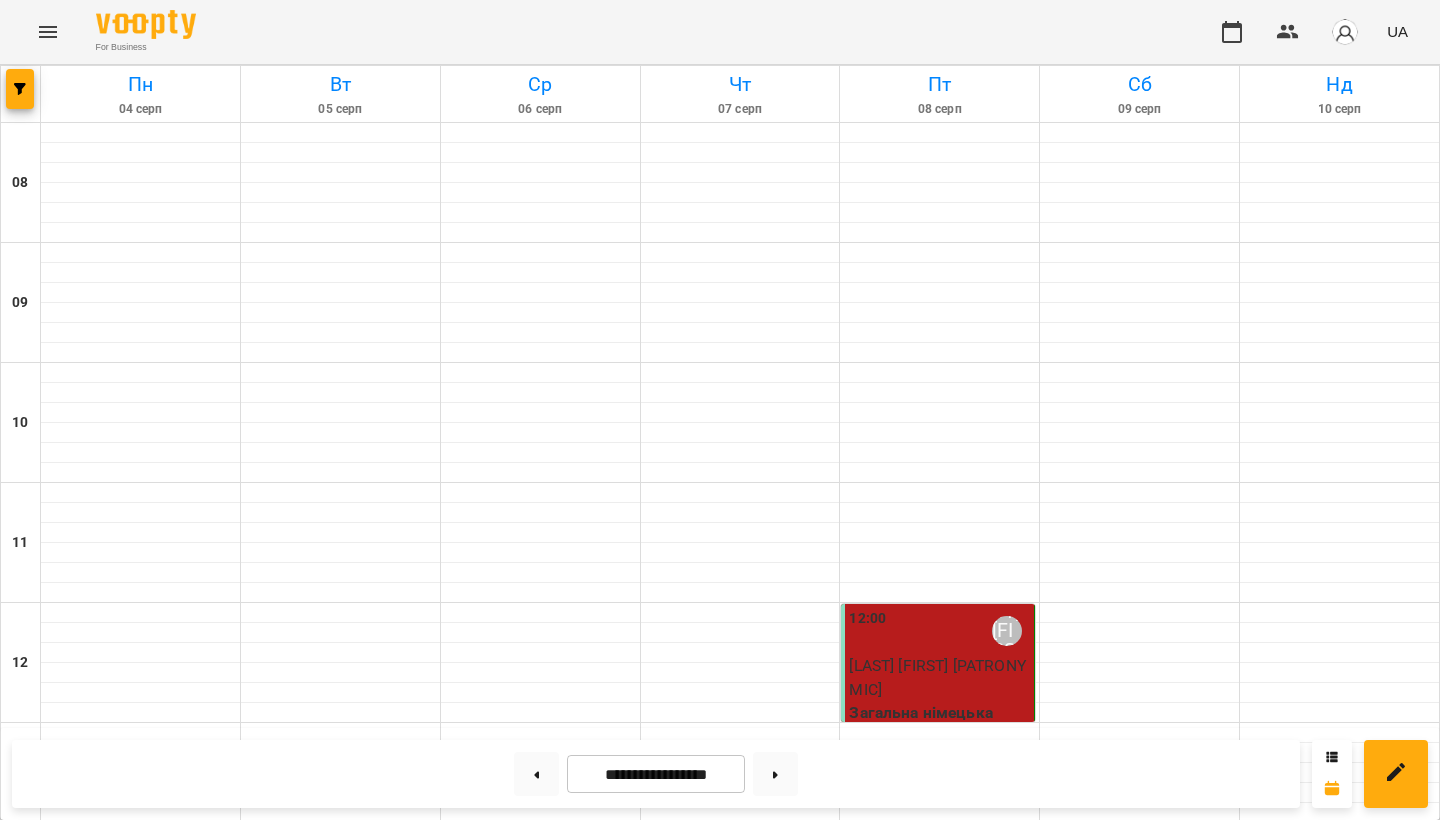 click on "Загальна німецька" at bounding box center (1139, 1410) 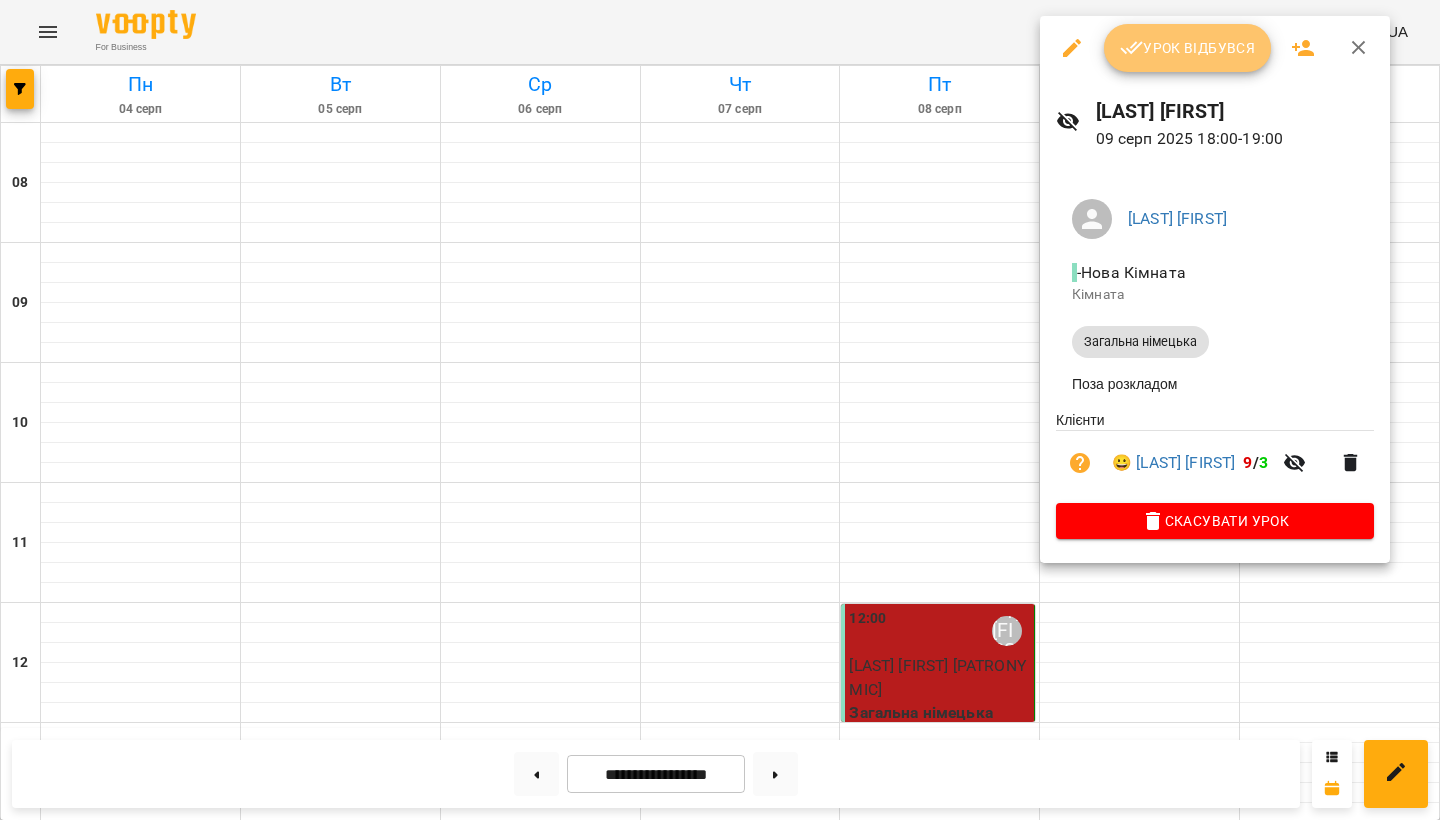 click on "Урок відбувся" at bounding box center (1188, 48) 